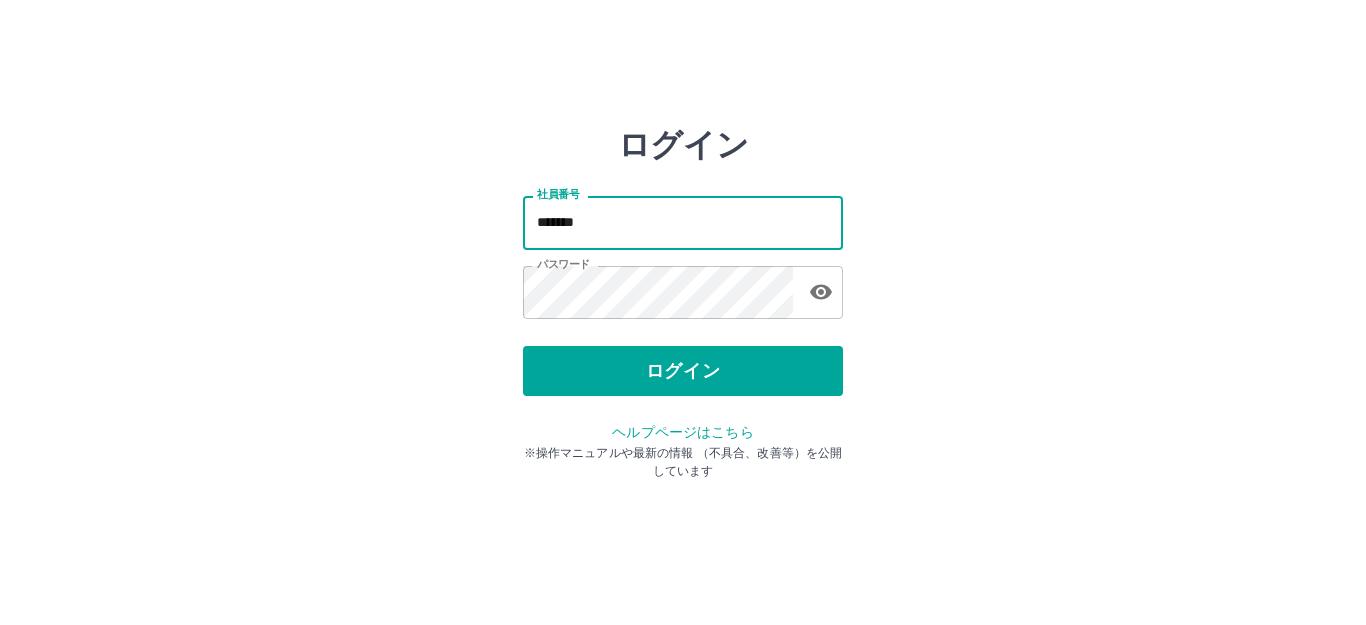 scroll, scrollTop: 0, scrollLeft: 0, axis: both 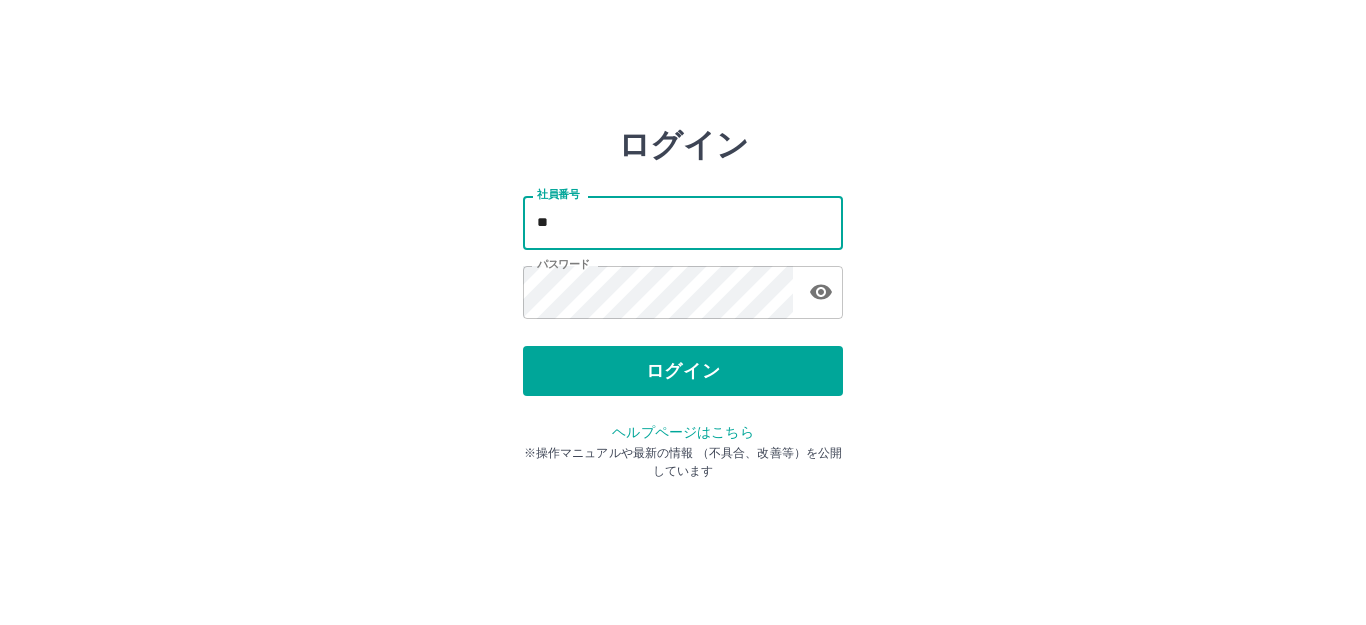 type on "*" 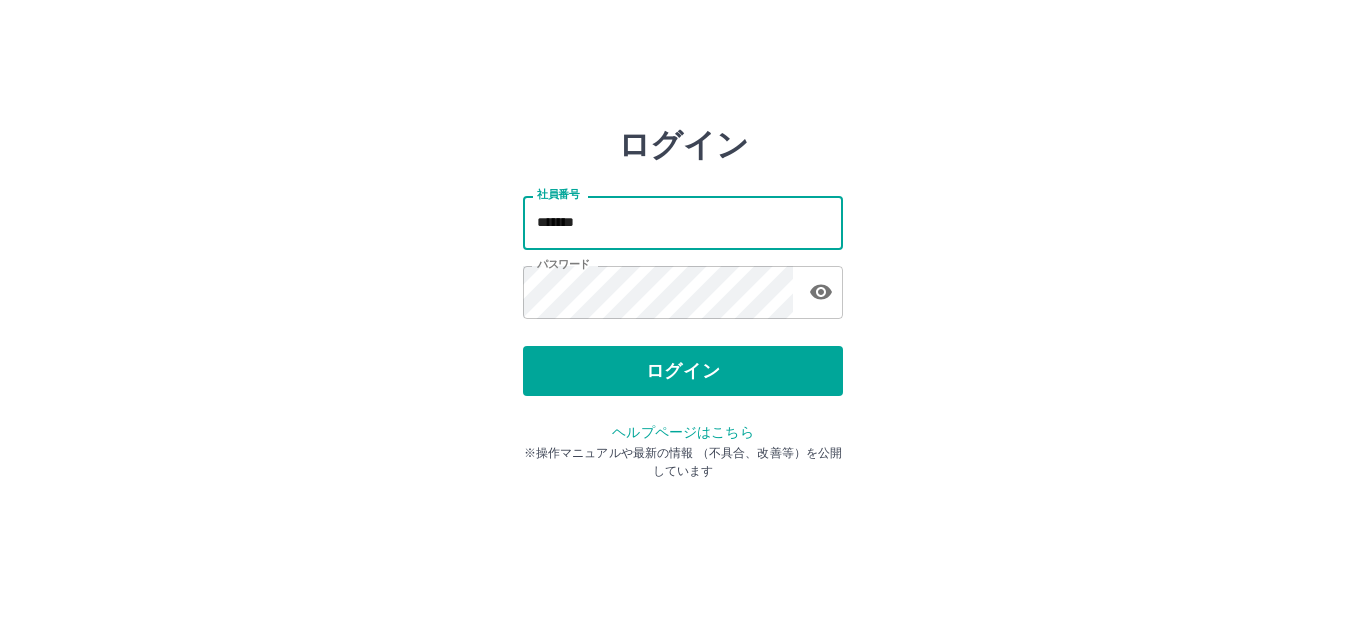type on "*******" 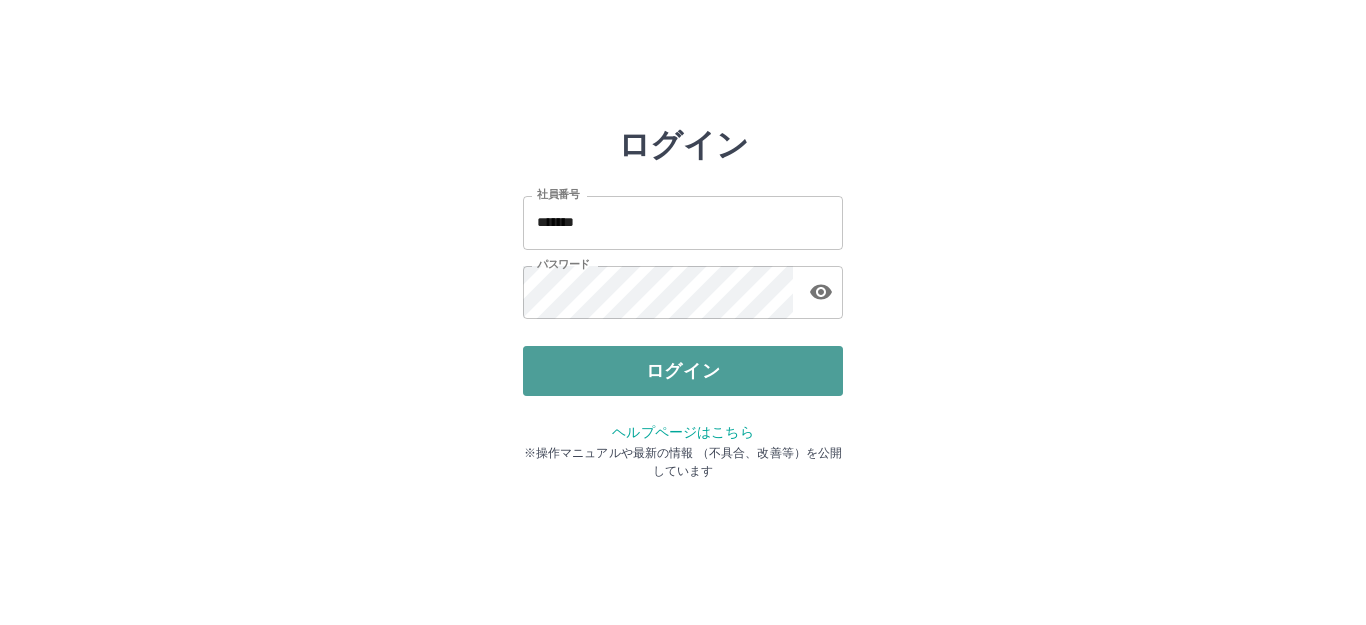 click on "ログイン" at bounding box center [683, 371] 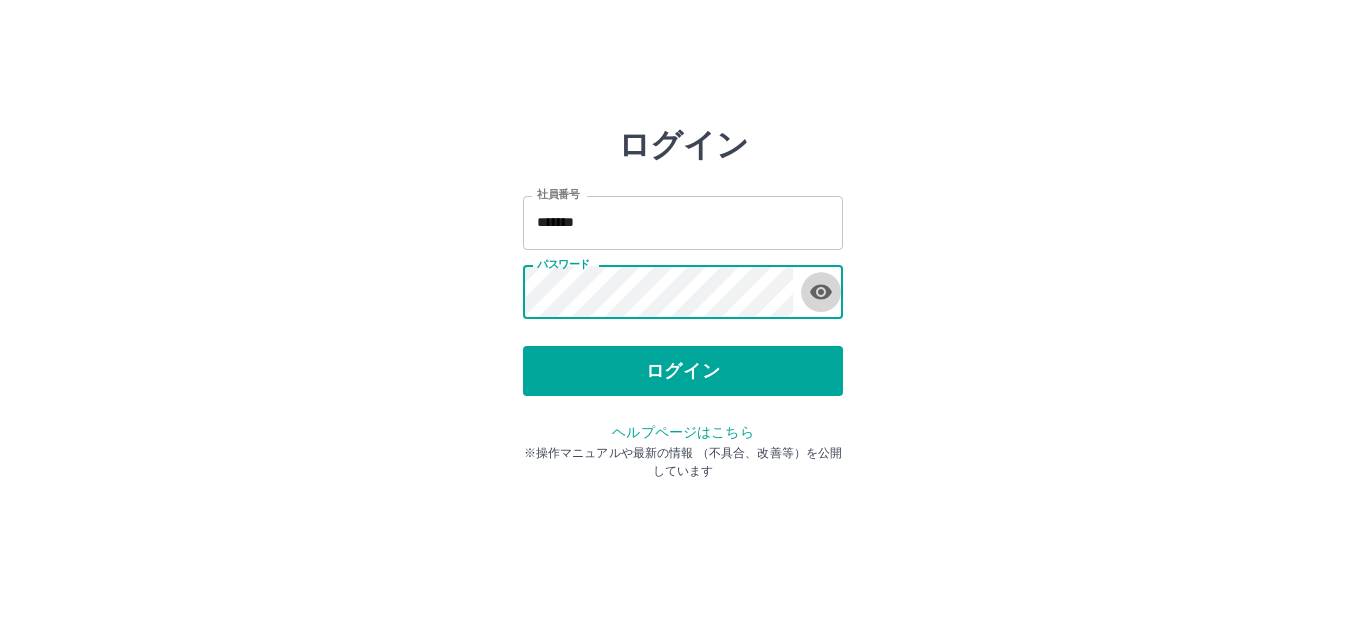 click 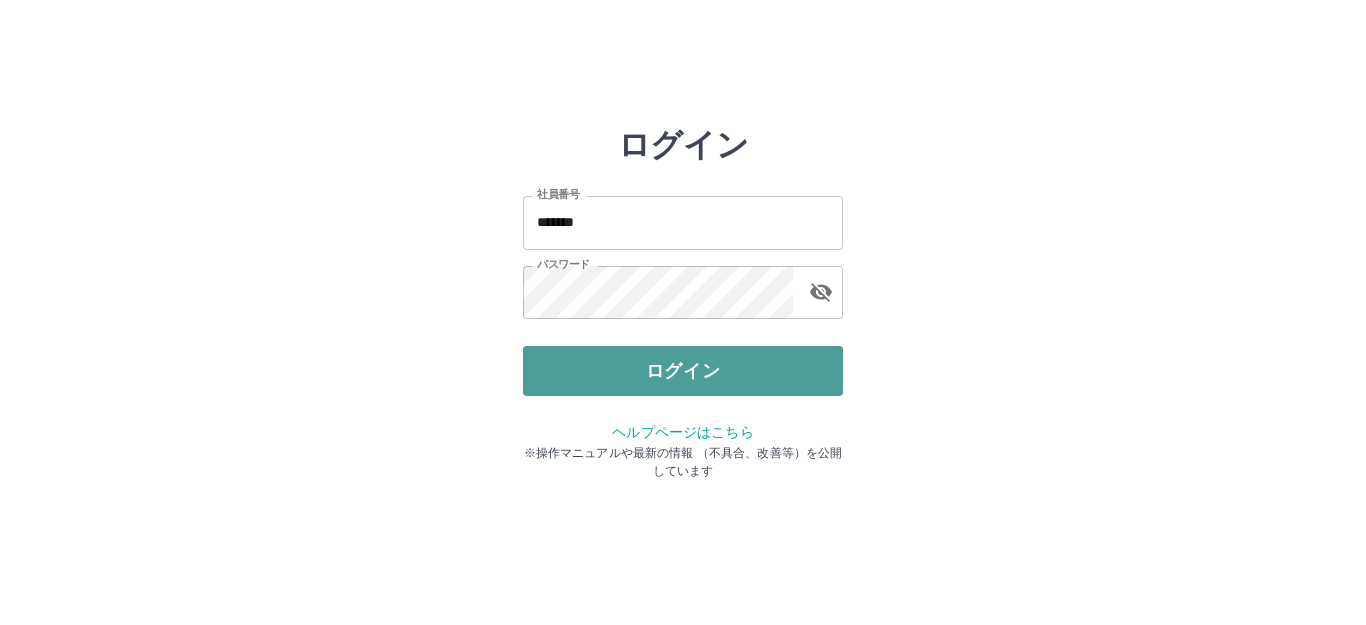 click on "ログイン" at bounding box center [683, 371] 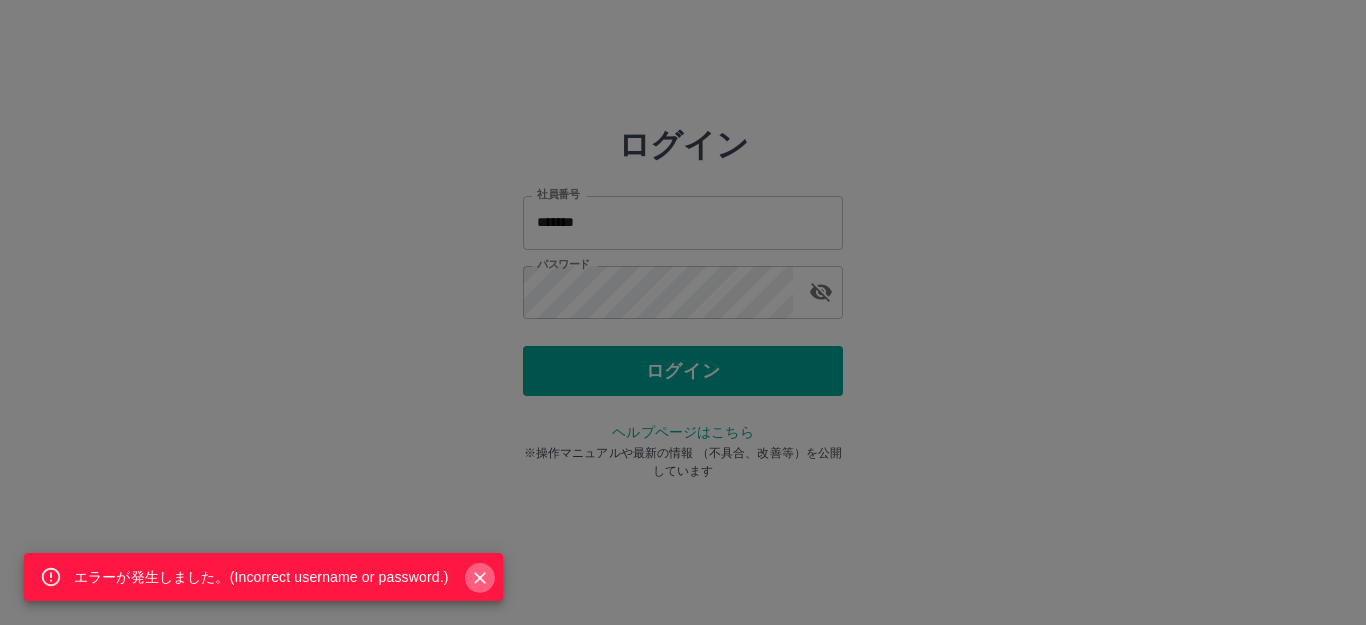 click 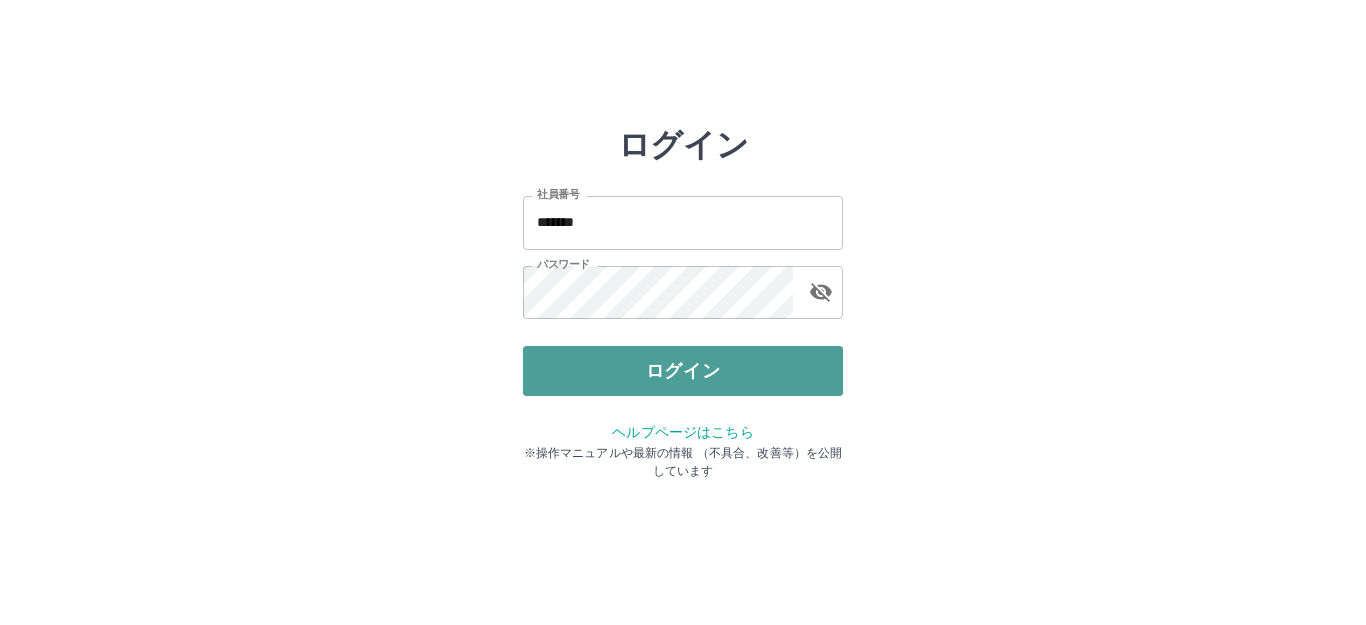 click on "ログイン" at bounding box center (683, 371) 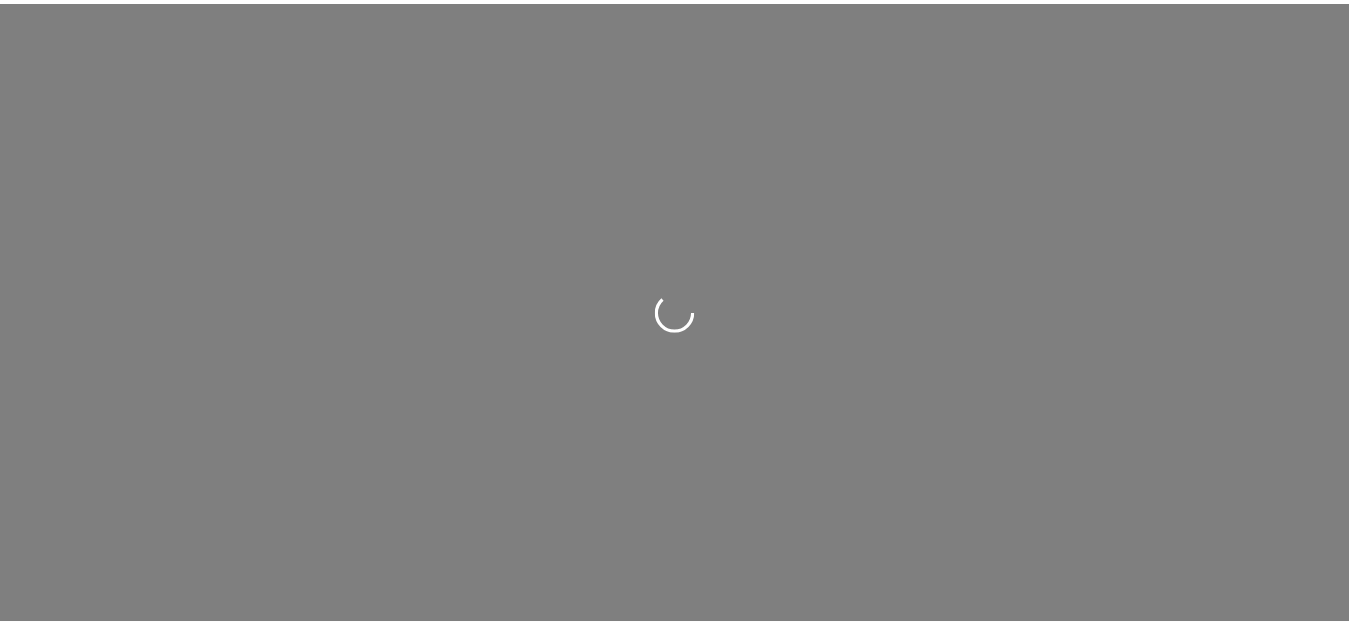 scroll, scrollTop: 0, scrollLeft: 0, axis: both 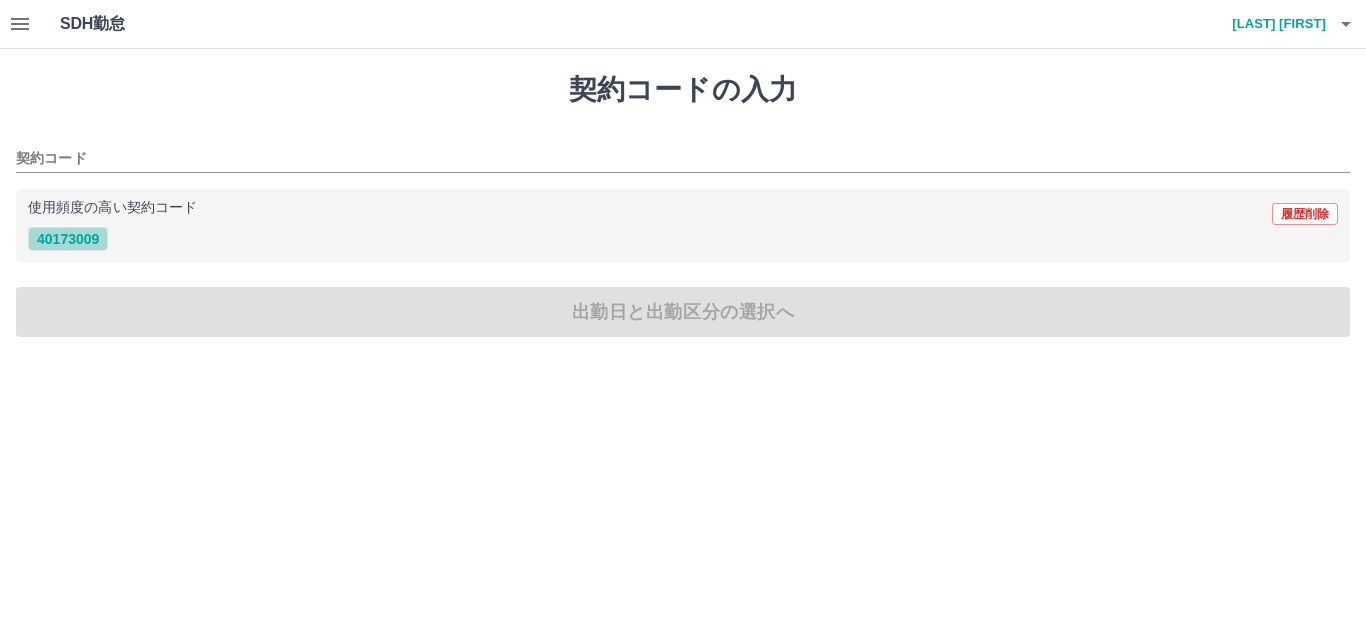 click on "40173009" at bounding box center [68, 239] 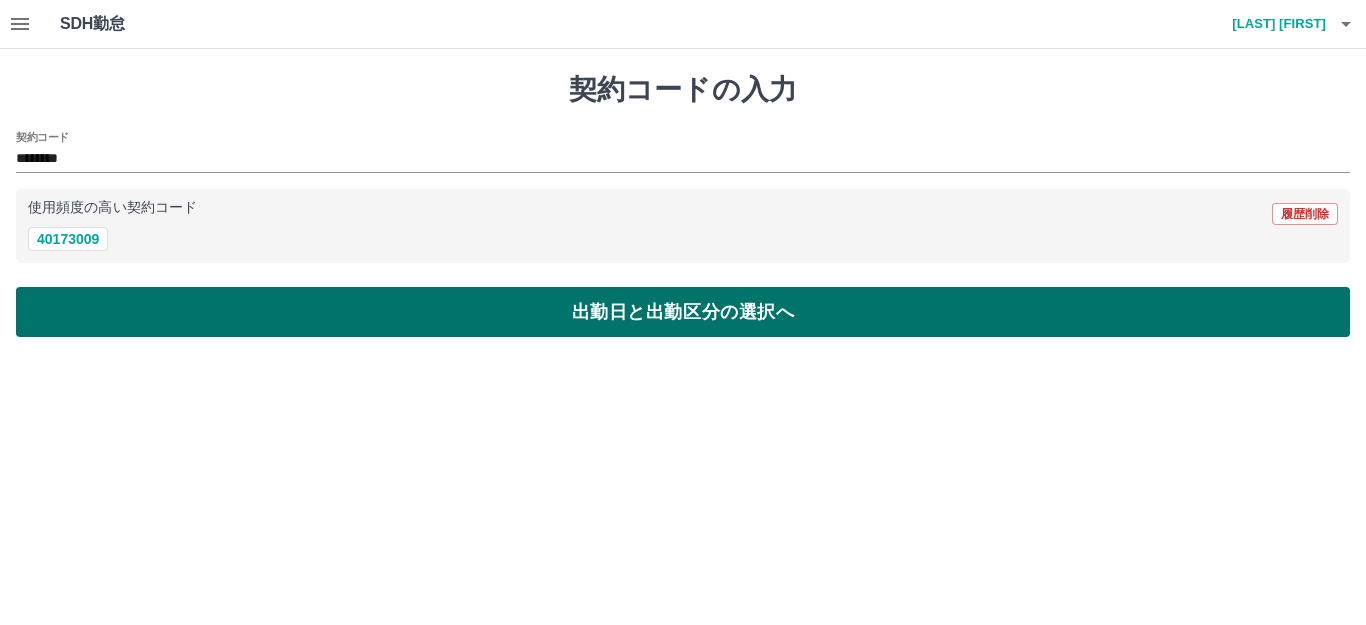 click on "出勤日と出勤区分の選択へ" at bounding box center [683, 312] 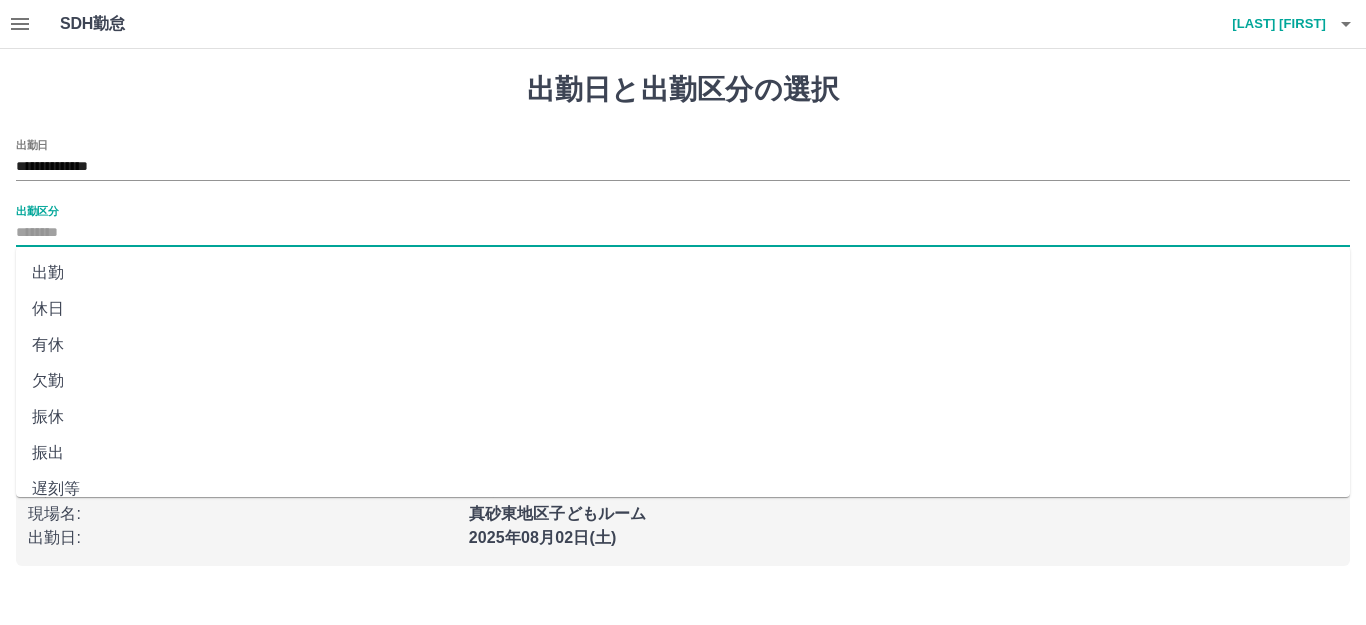 click on "出勤区分" at bounding box center (683, 233) 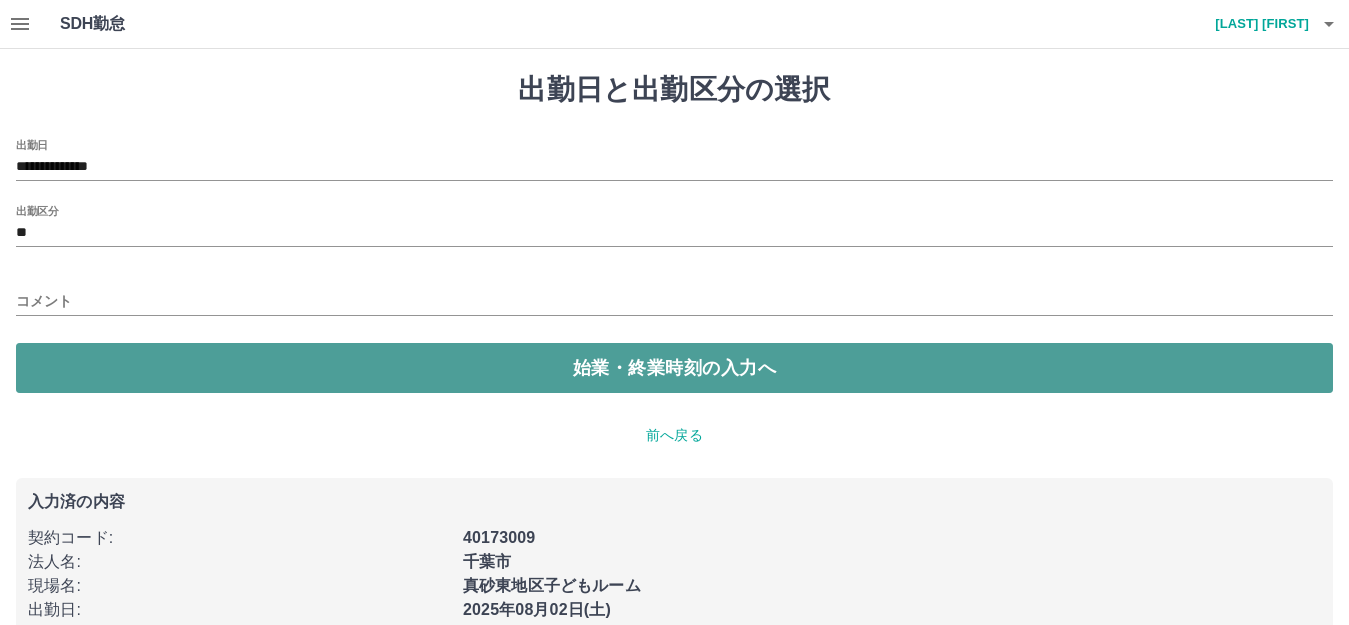 click on "始業・終業時刻の入力へ" at bounding box center [674, 368] 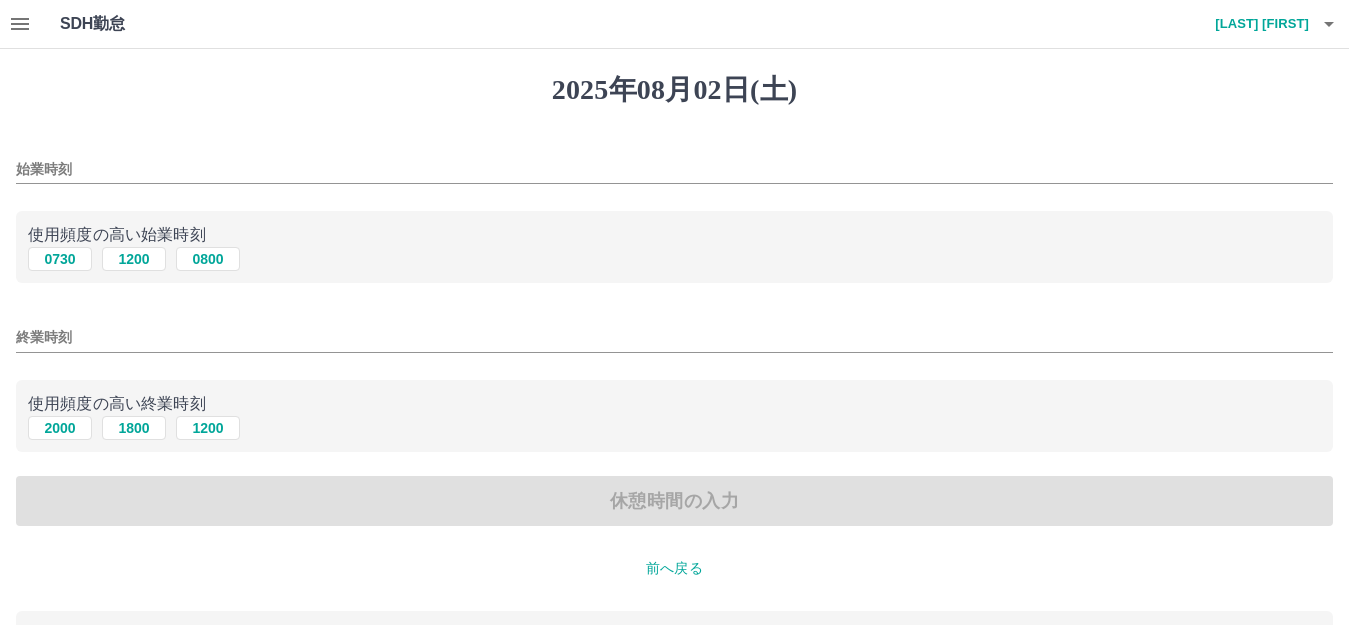 click on "始業時刻" at bounding box center [674, 169] 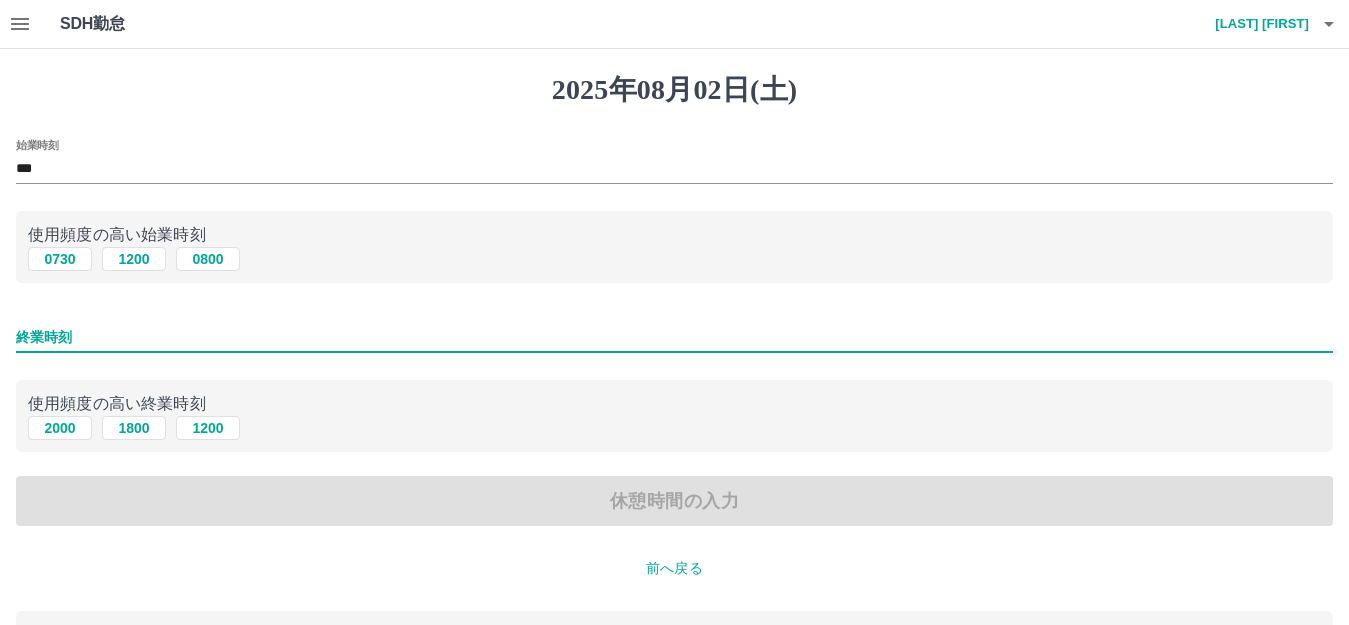 click on "終業時刻" at bounding box center (674, 337) 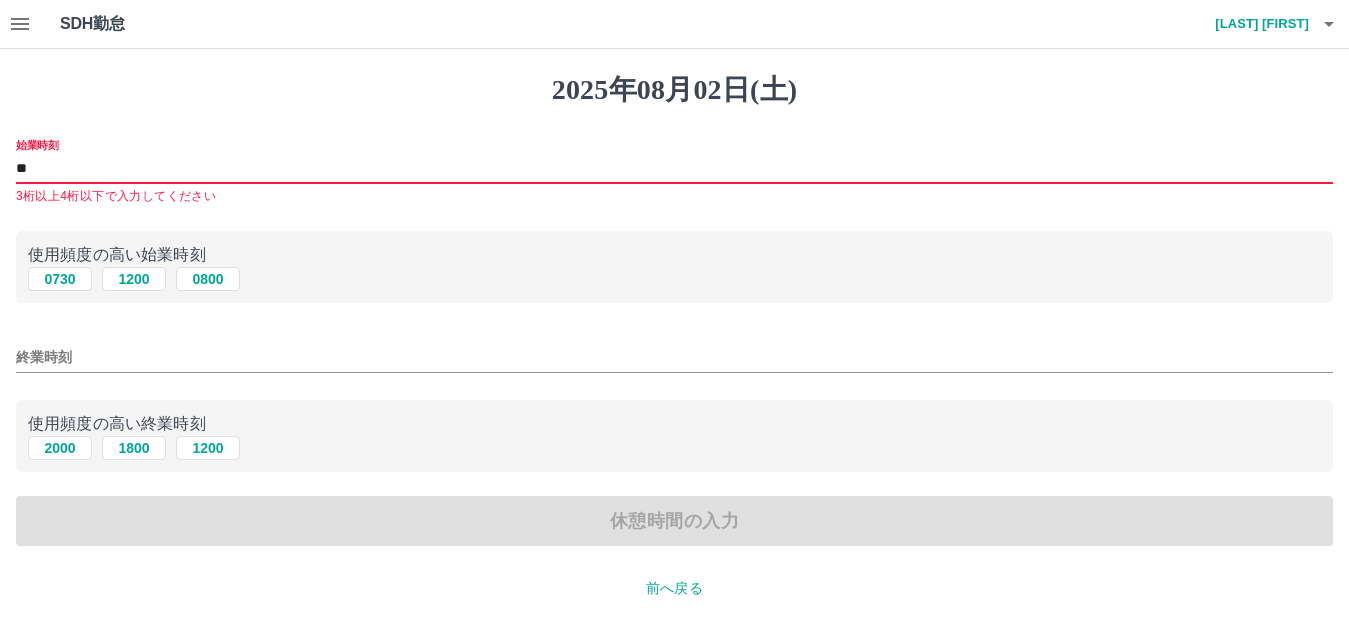 type on "*" 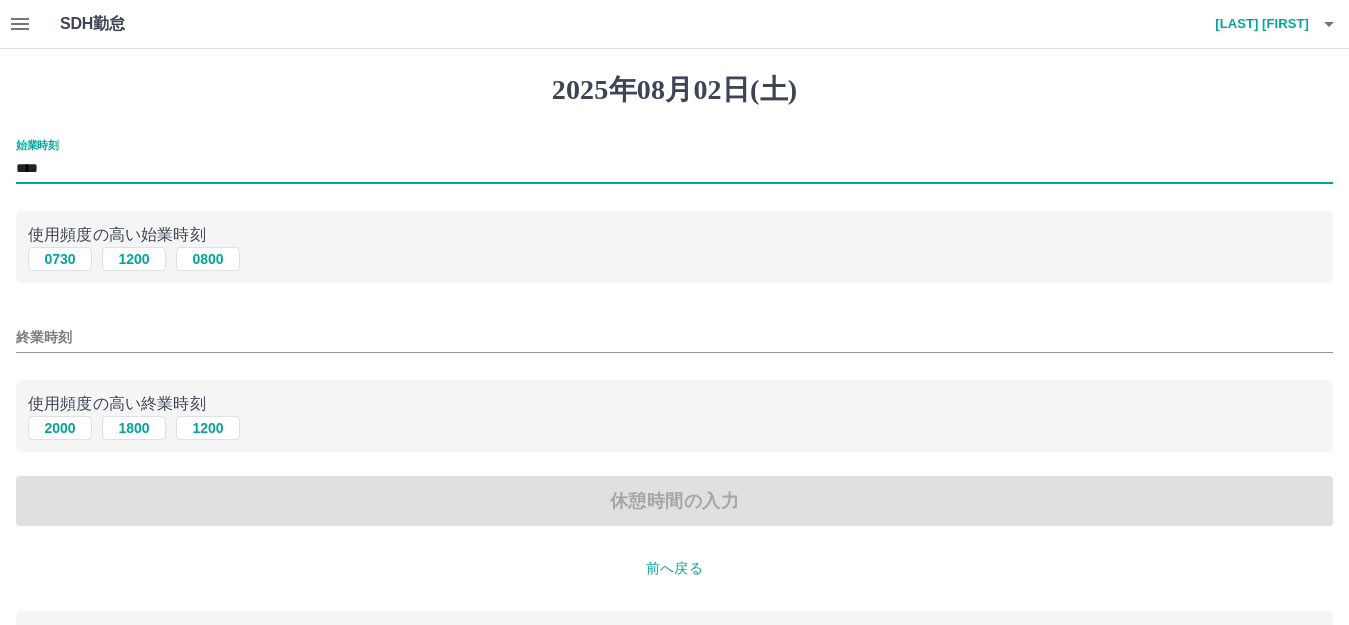 type on "****" 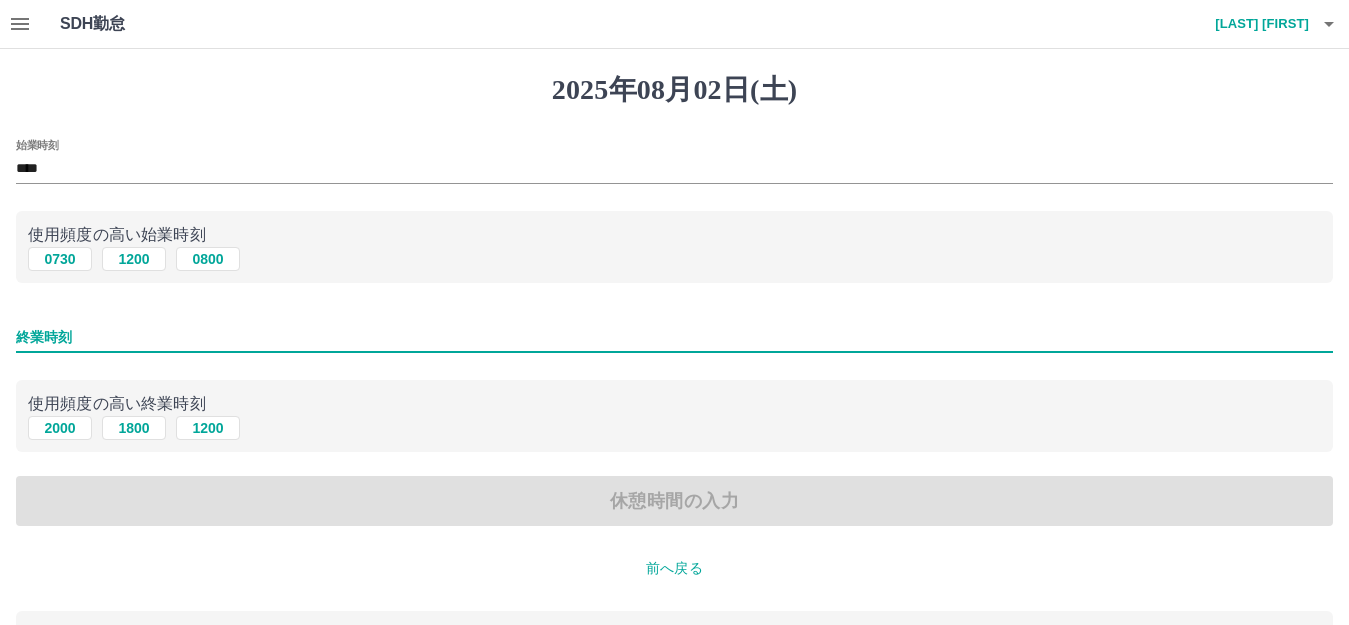 click on "終業時刻" at bounding box center (674, 337) 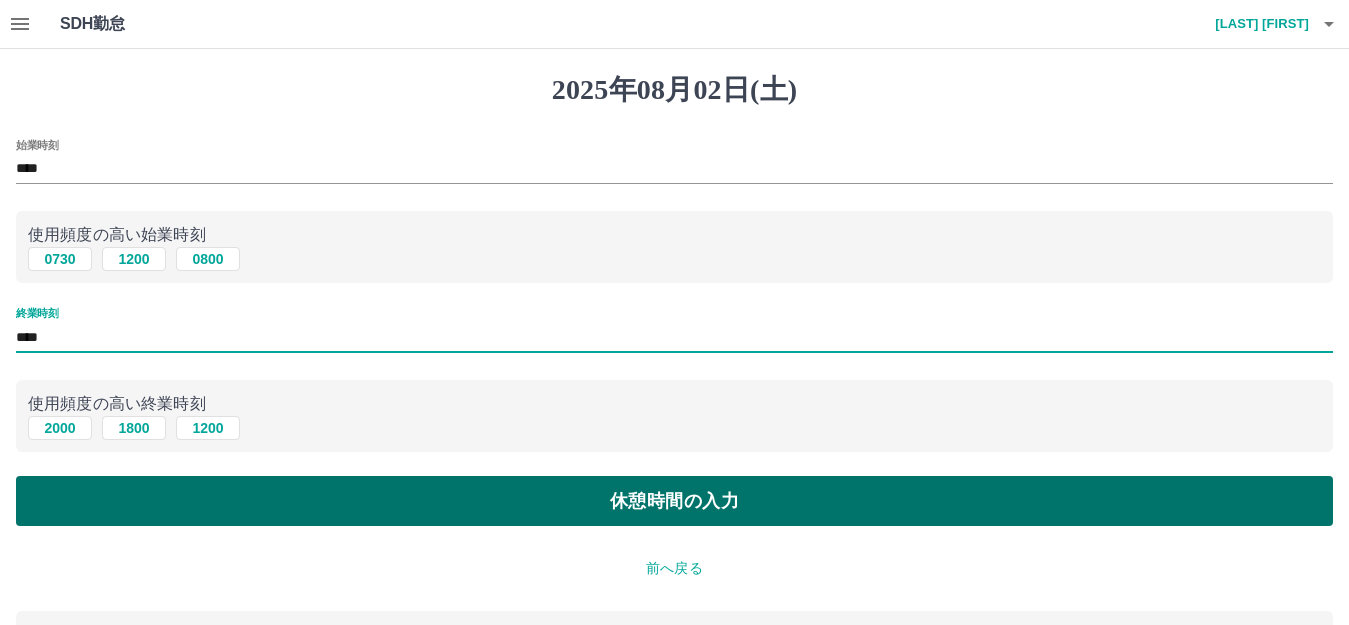 type on "****" 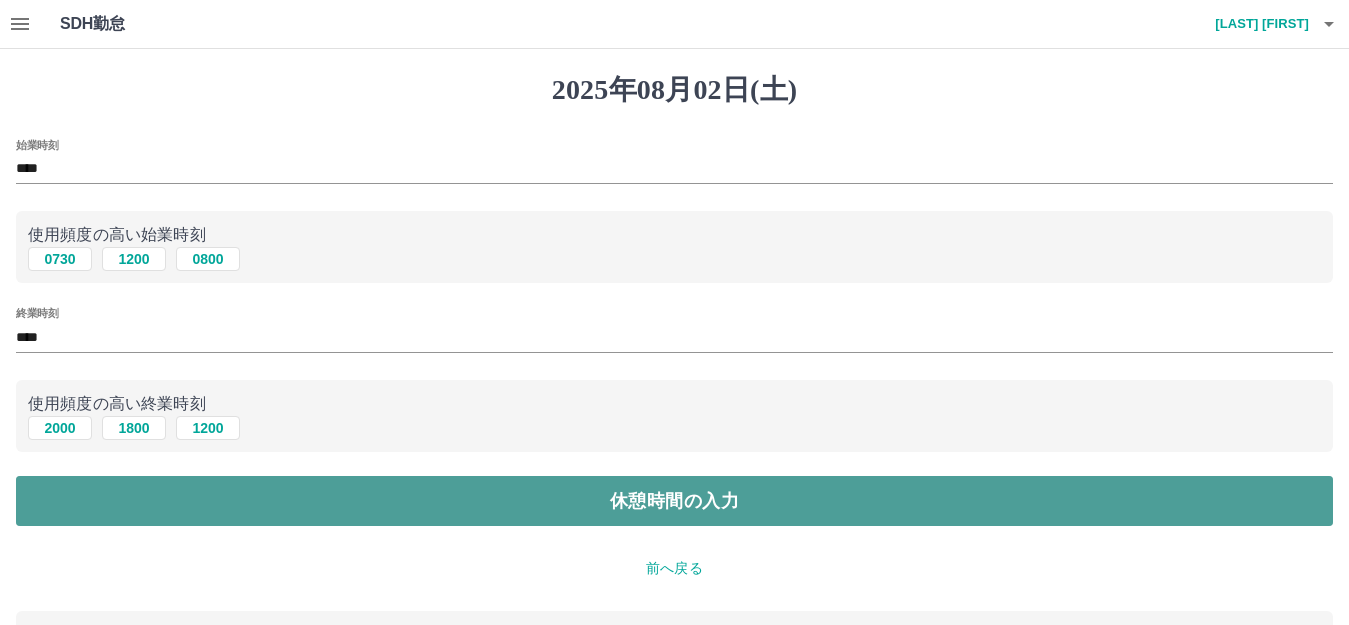 click on "休憩時間の入力" at bounding box center [674, 501] 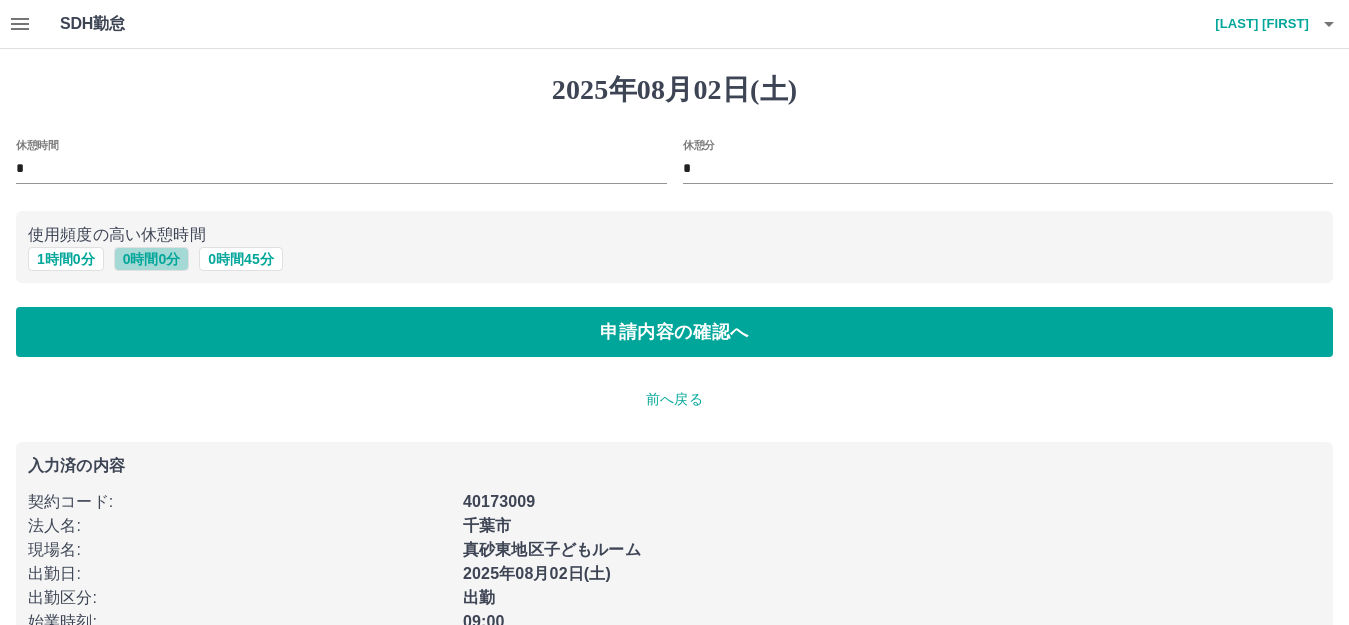 click on "0 時間 0 分" at bounding box center (152, 259) 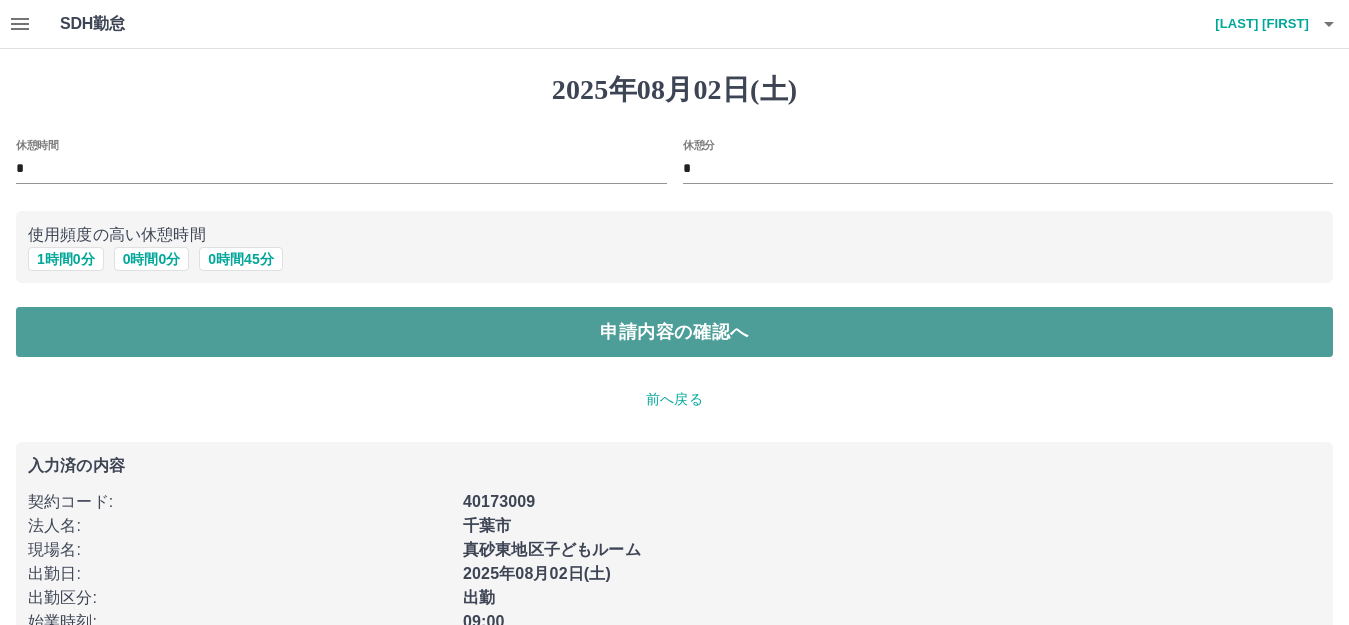click on "申請内容の確認へ" at bounding box center (674, 332) 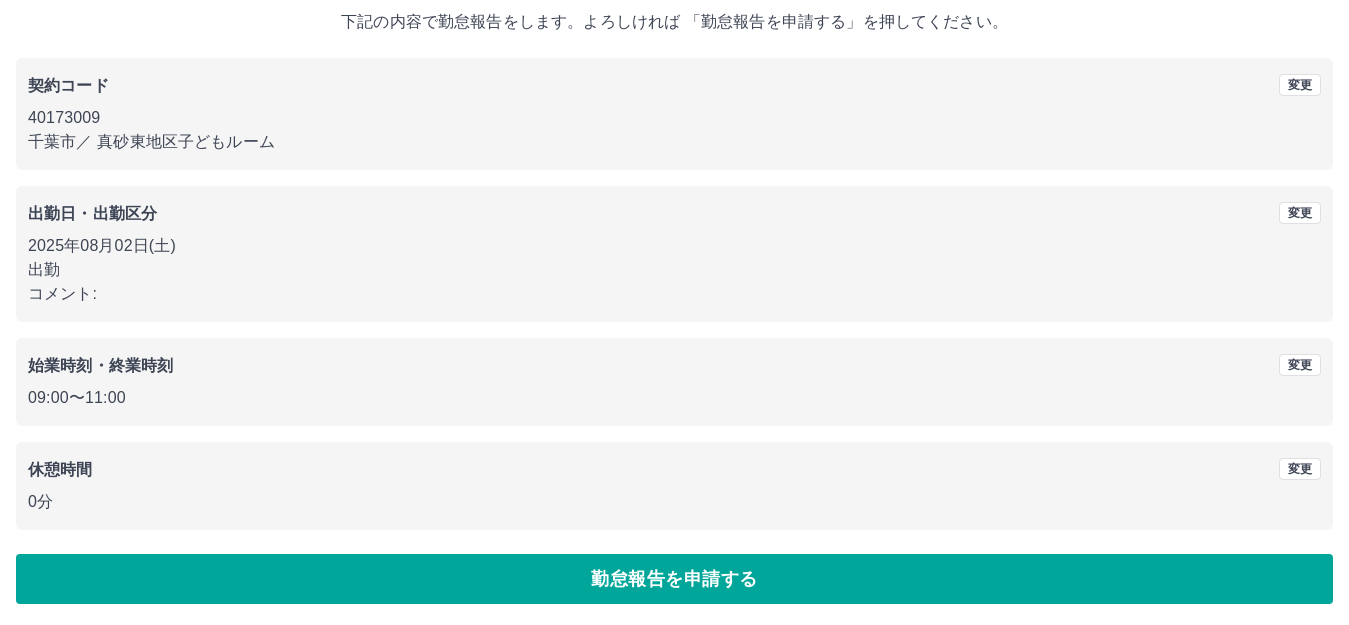 scroll, scrollTop: 124, scrollLeft: 0, axis: vertical 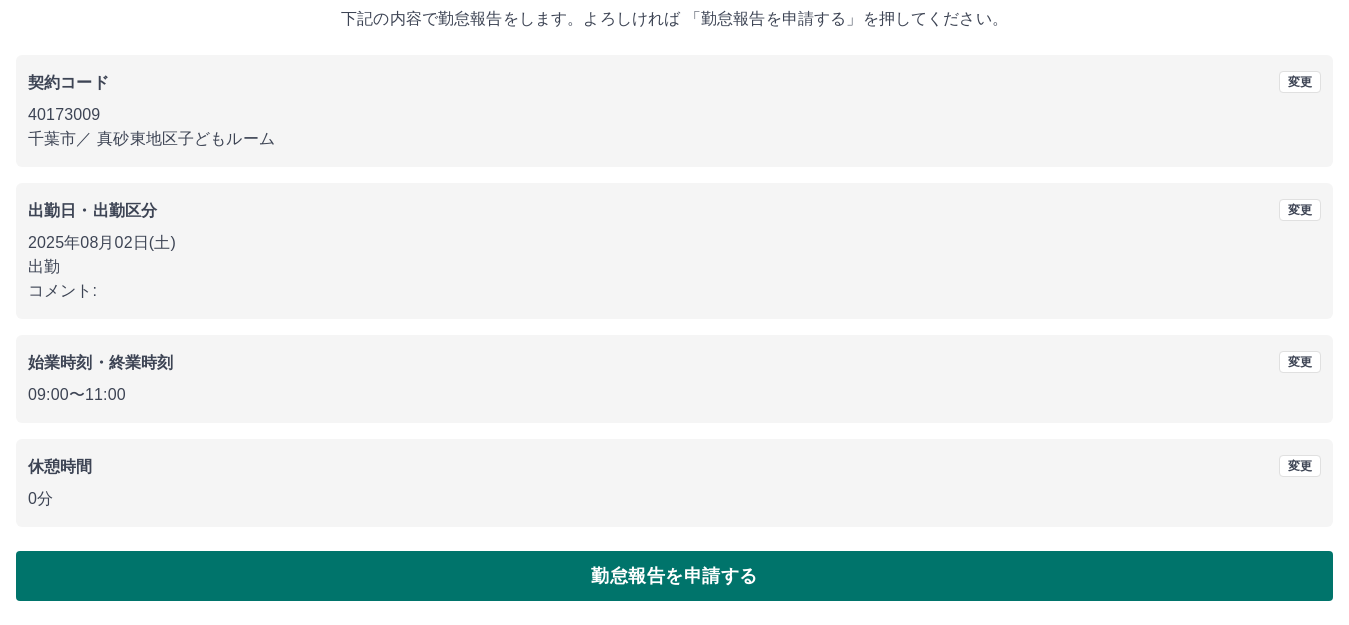 click on "勤怠報告を申請する" at bounding box center [674, 576] 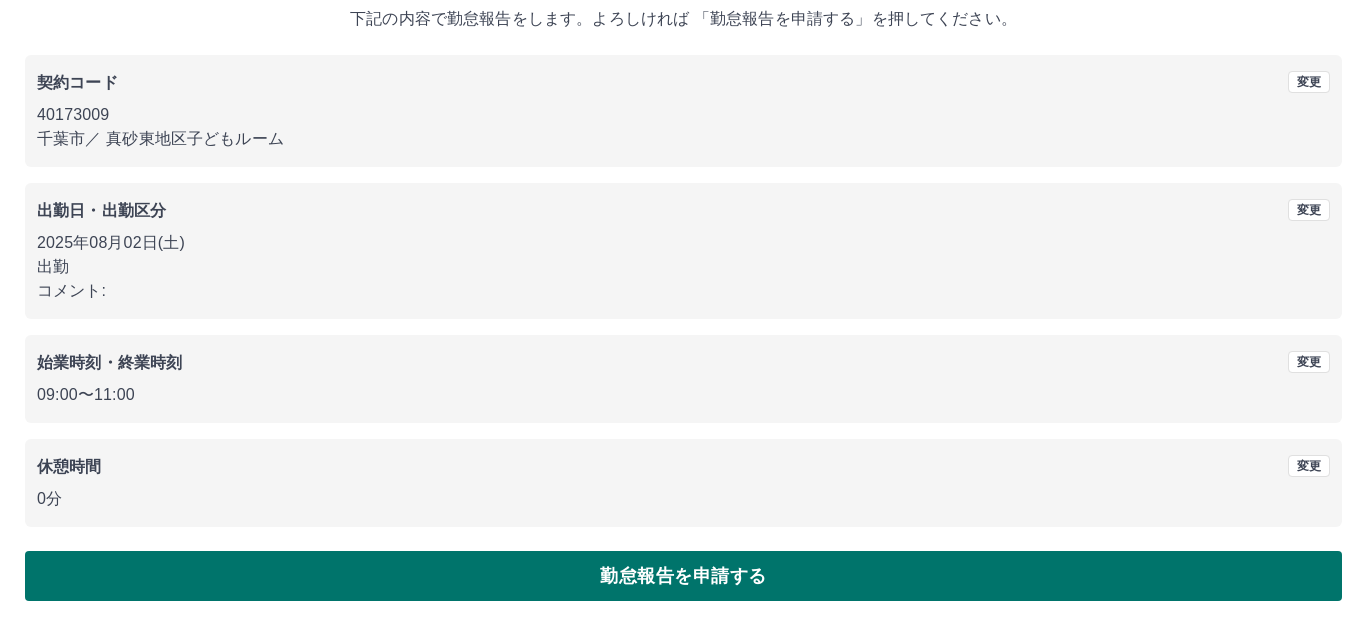 scroll, scrollTop: 0, scrollLeft: 0, axis: both 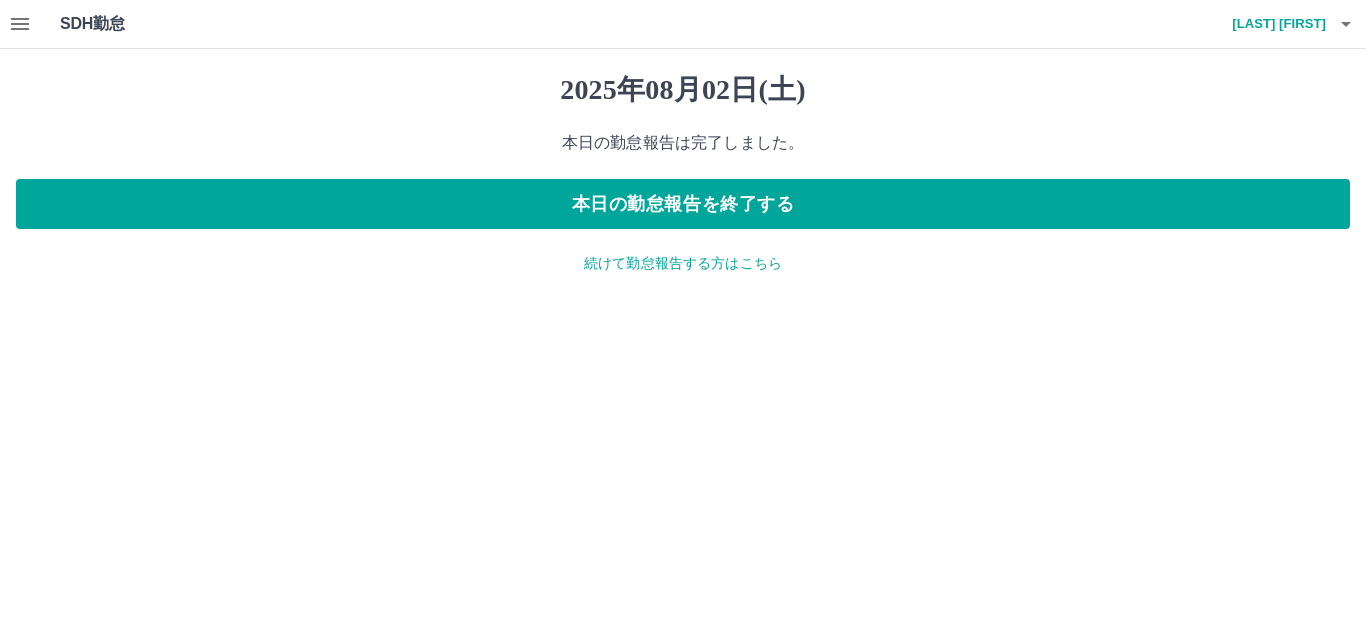 click 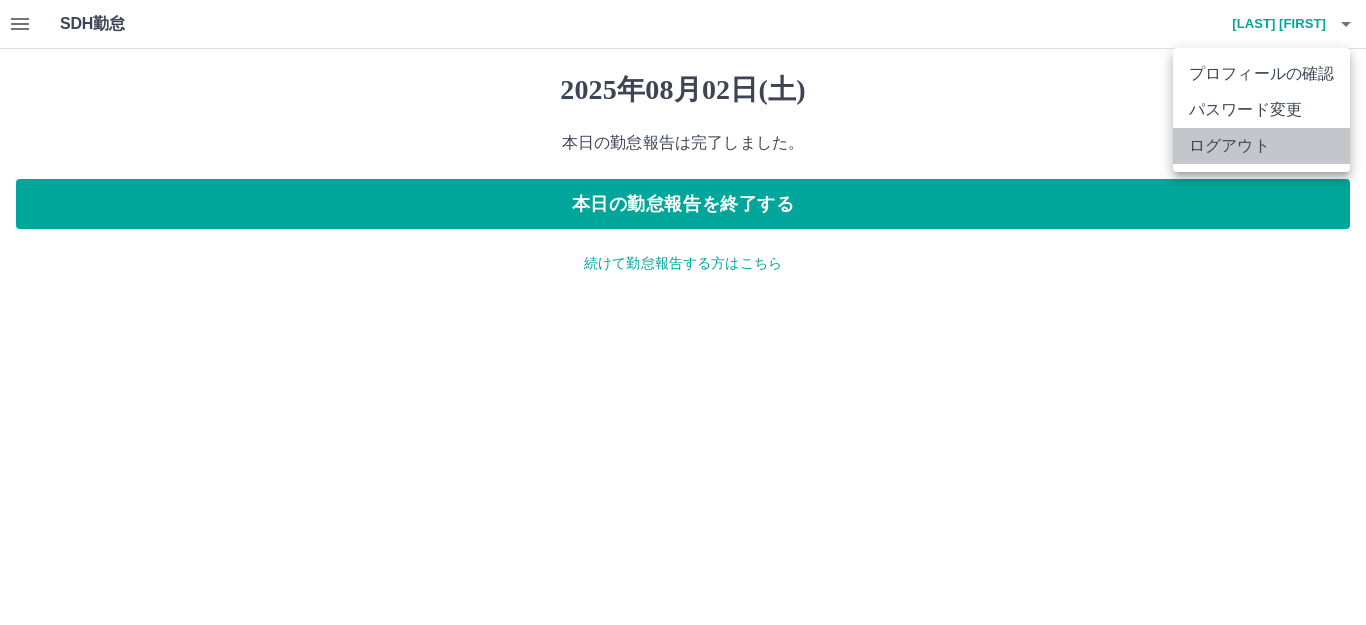 click on "ログアウト" at bounding box center (1261, 146) 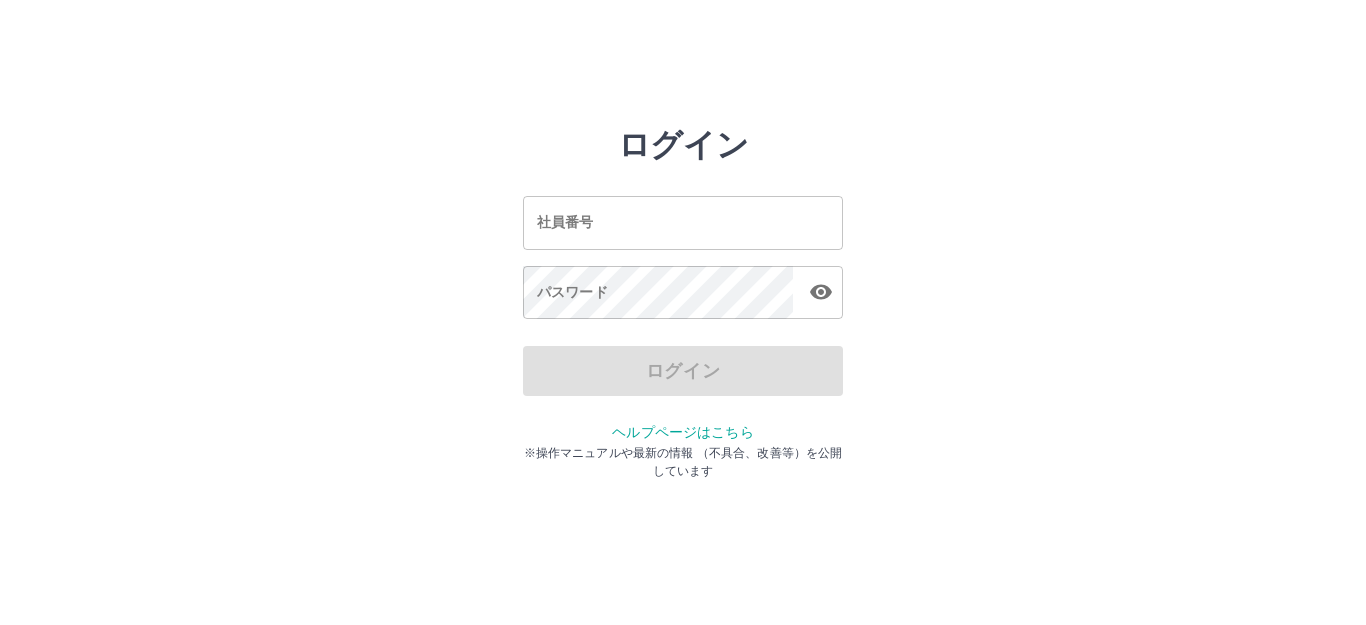 scroll, scrollTop: 0, scrollLeft: 0, axis: both 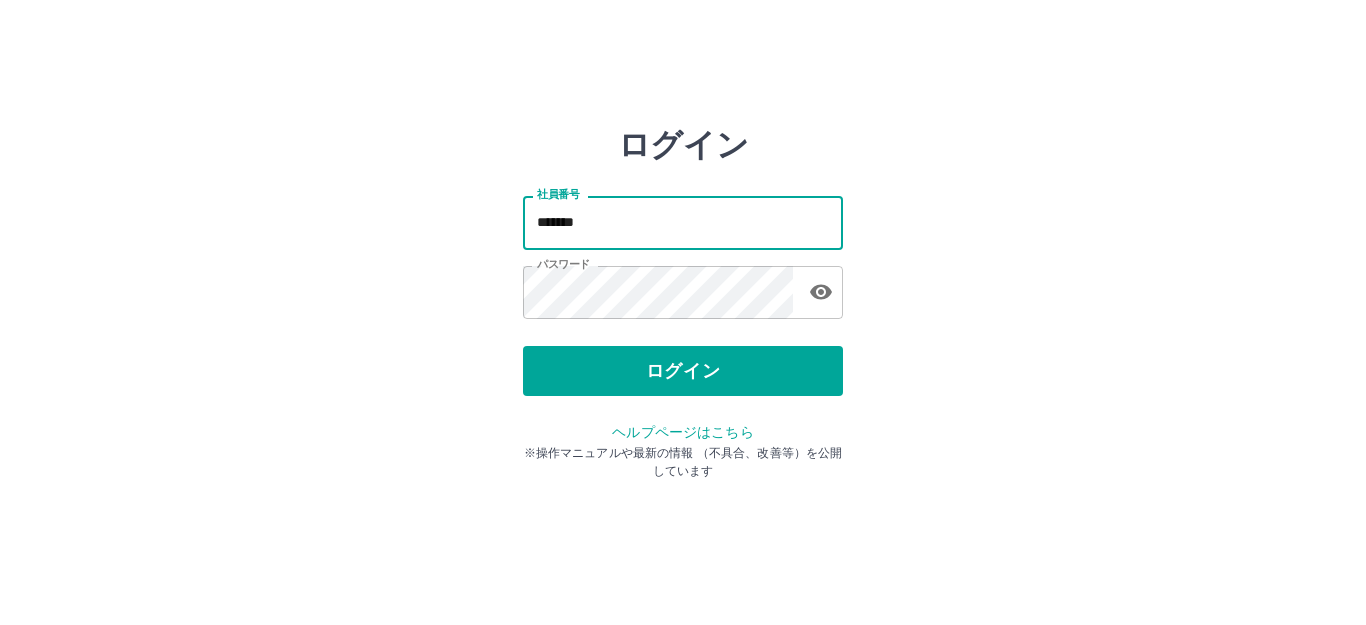 click on "*******" at bounding box center [683, 222] 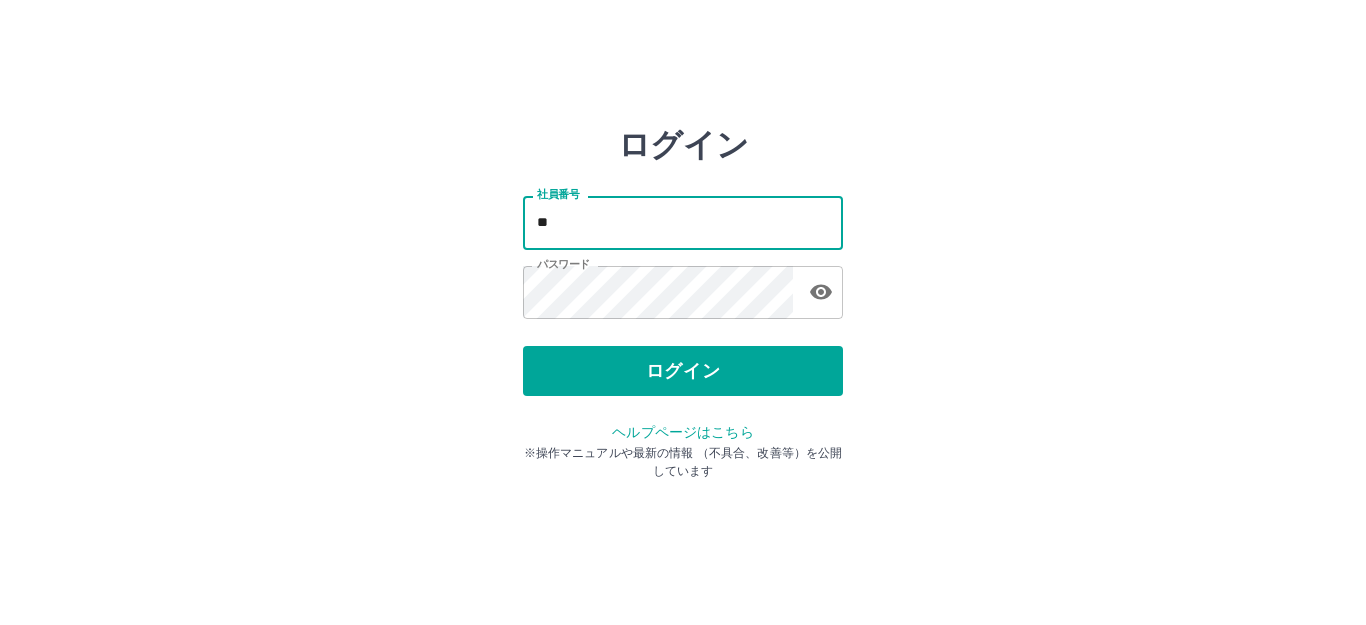 type on "*" 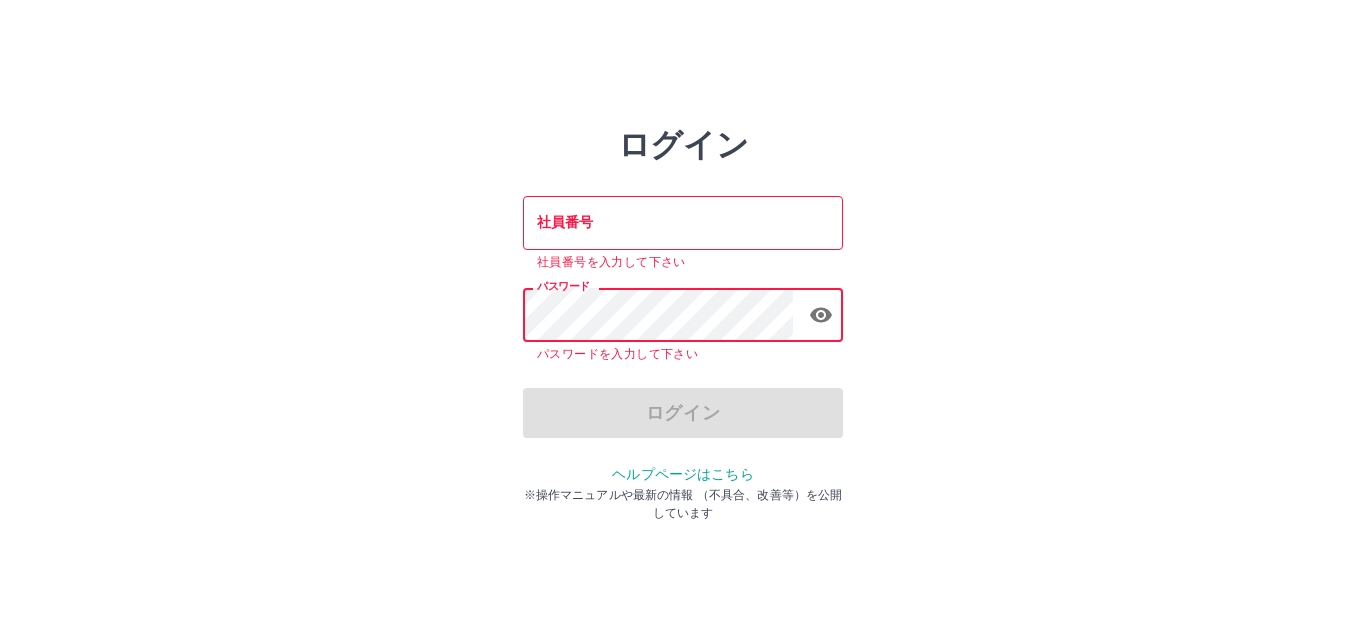 click on "社員番号" at bounding box center (683, 222) 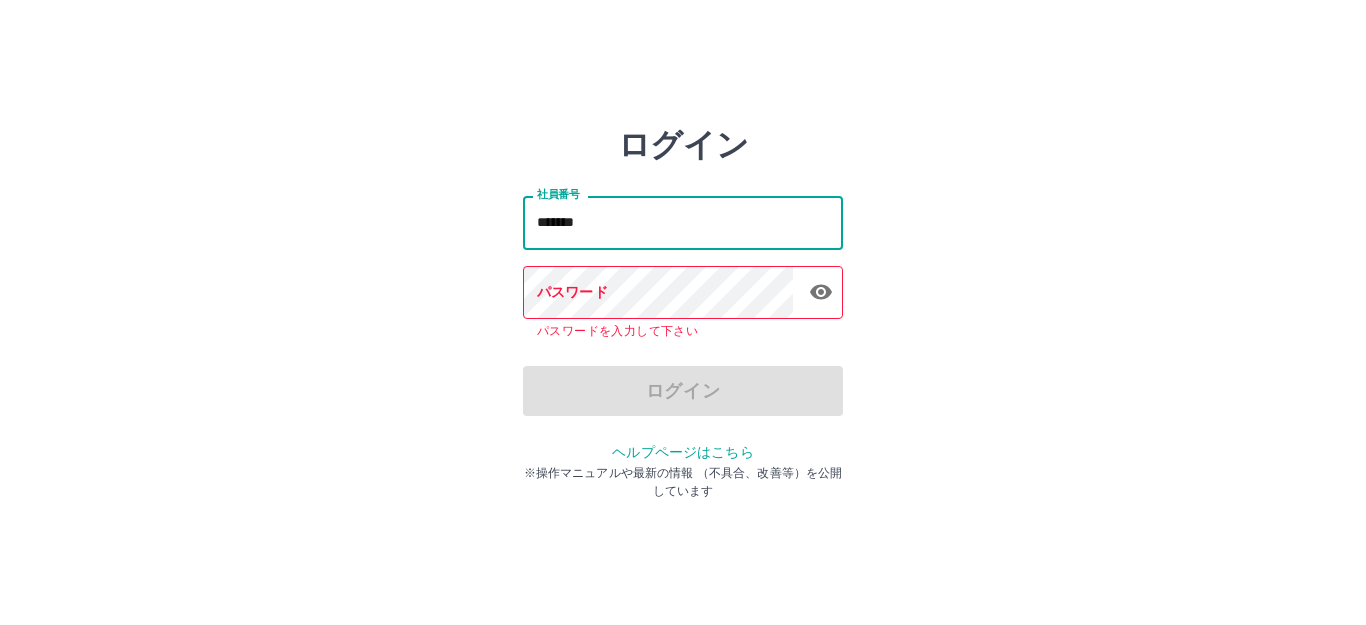 type on "*******" 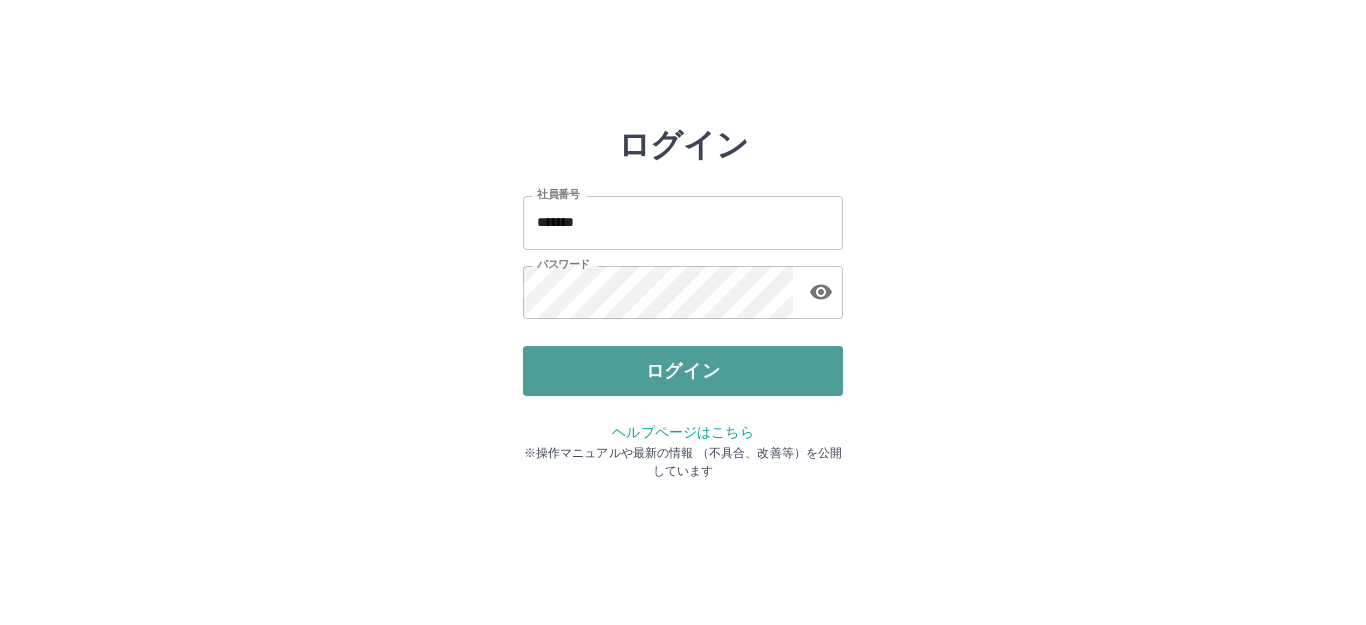 click on "ログイン" at bounding box center [683, 371] 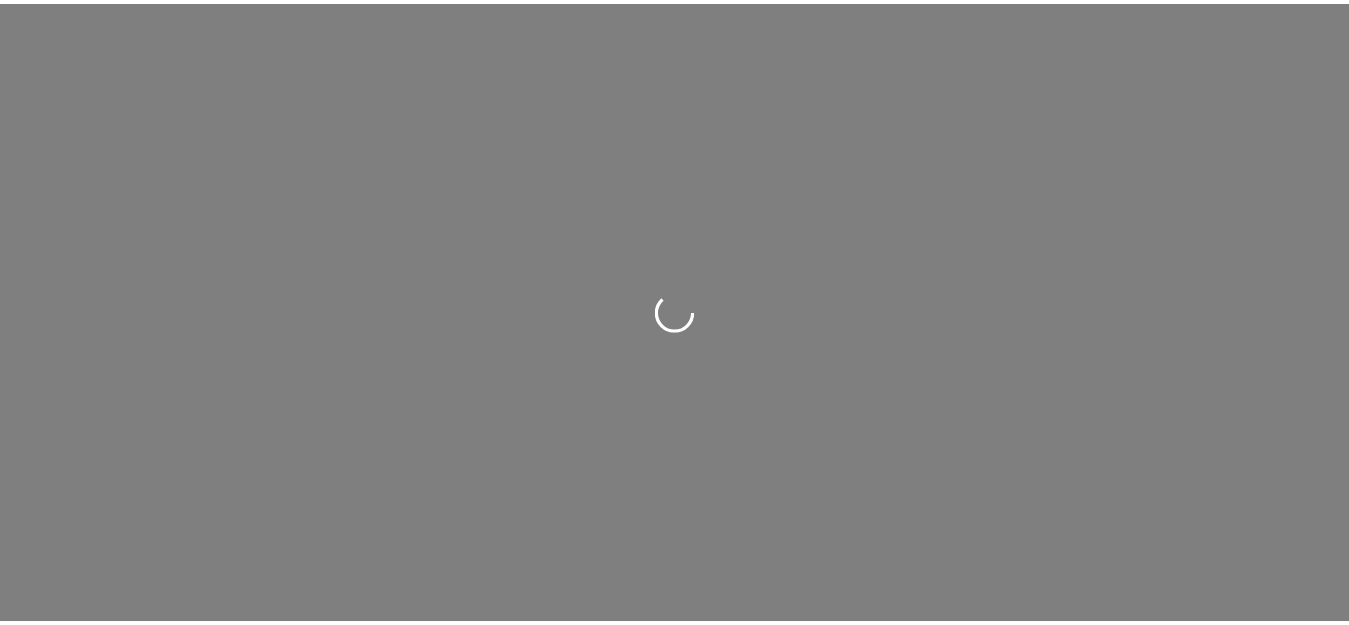 scroll, scrollTop: 0, scrollLeft: 0, axis: both 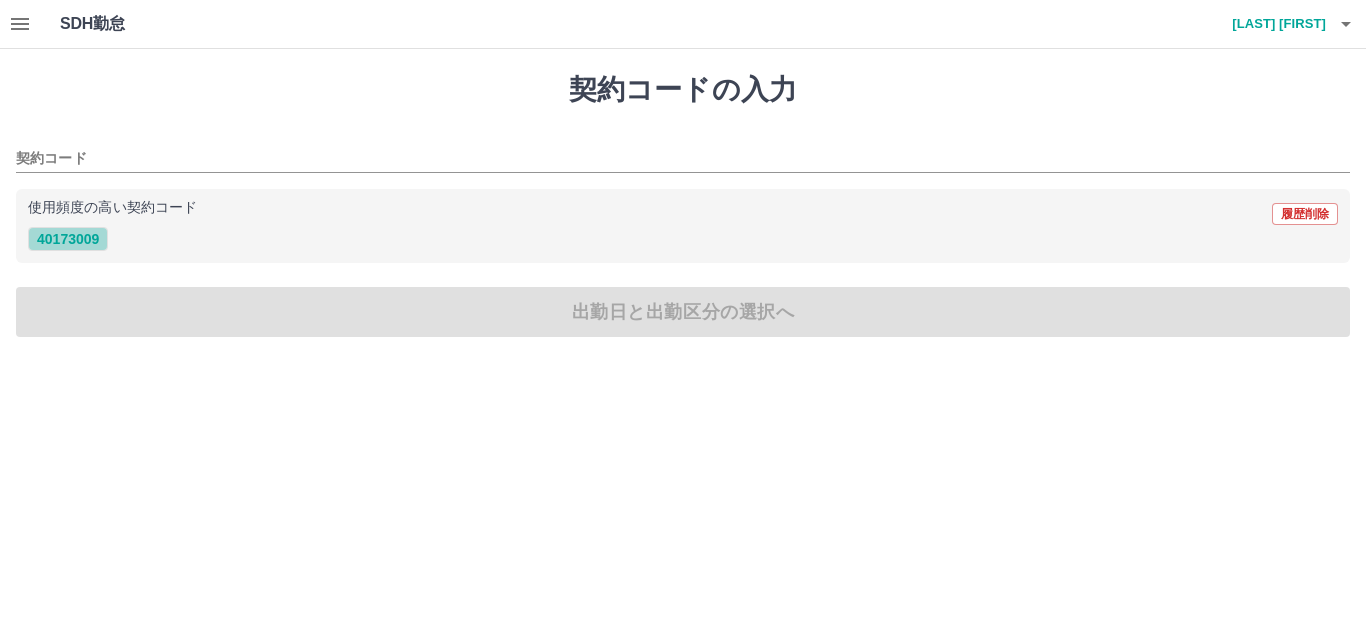 click on "40173009" at bounding box center (68, 239) 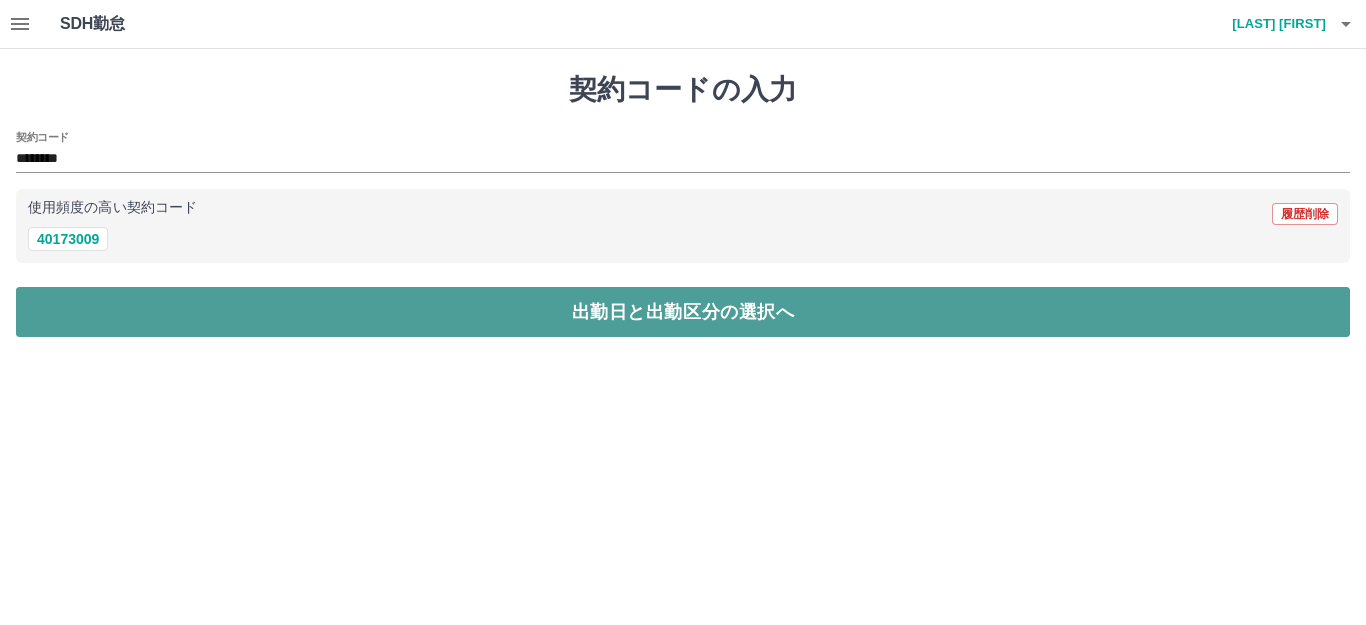 click on "出勤日と出勤区分の選択へ" at bounding box center (683, 312) 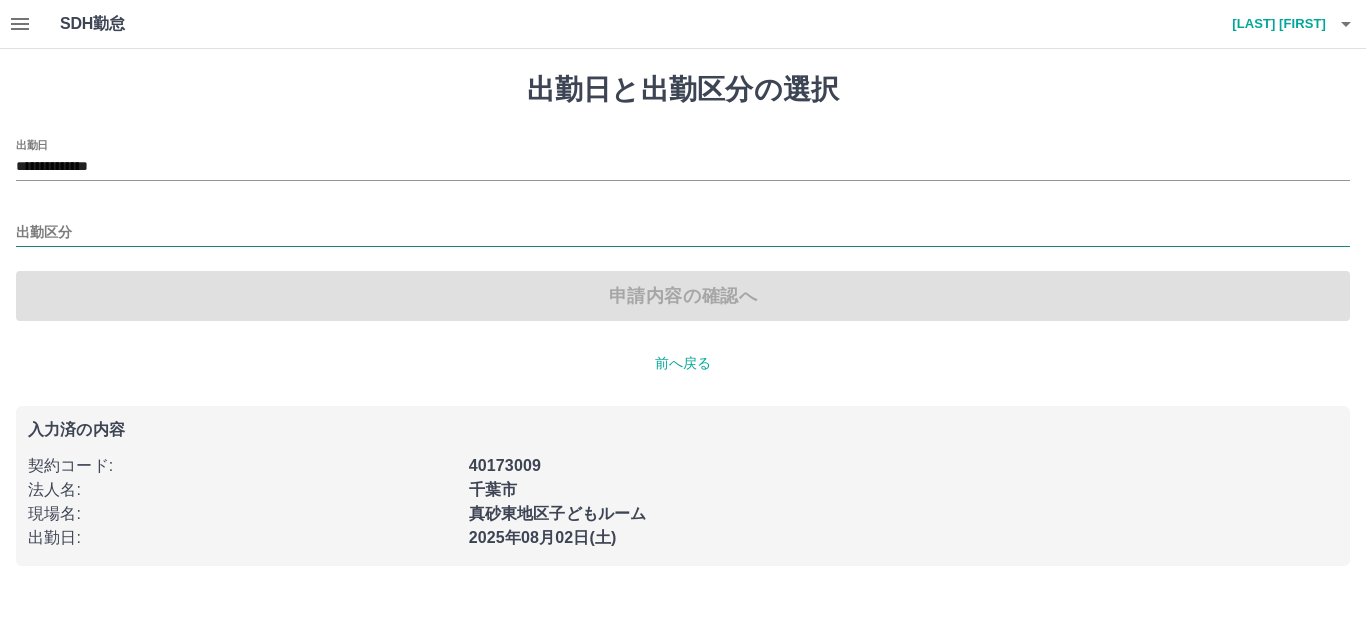 click on "出勤区分" at bounding box center (683, 233) 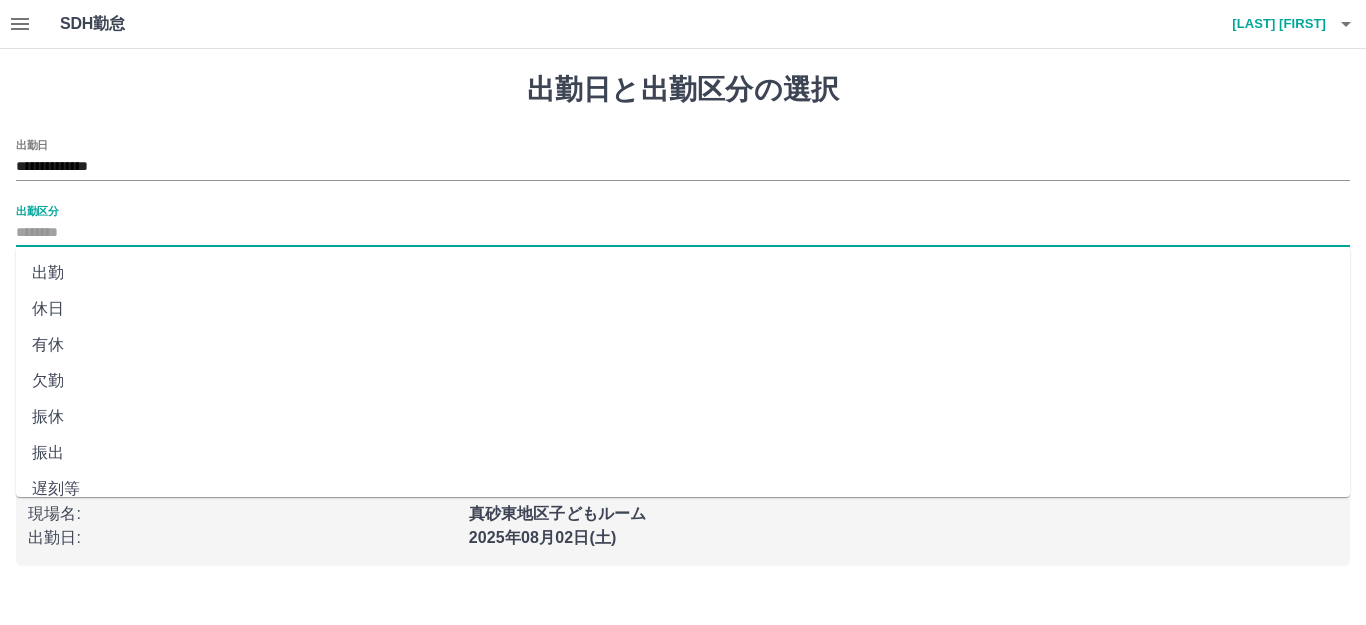click on "出勤" at bounding box center [683, 273] 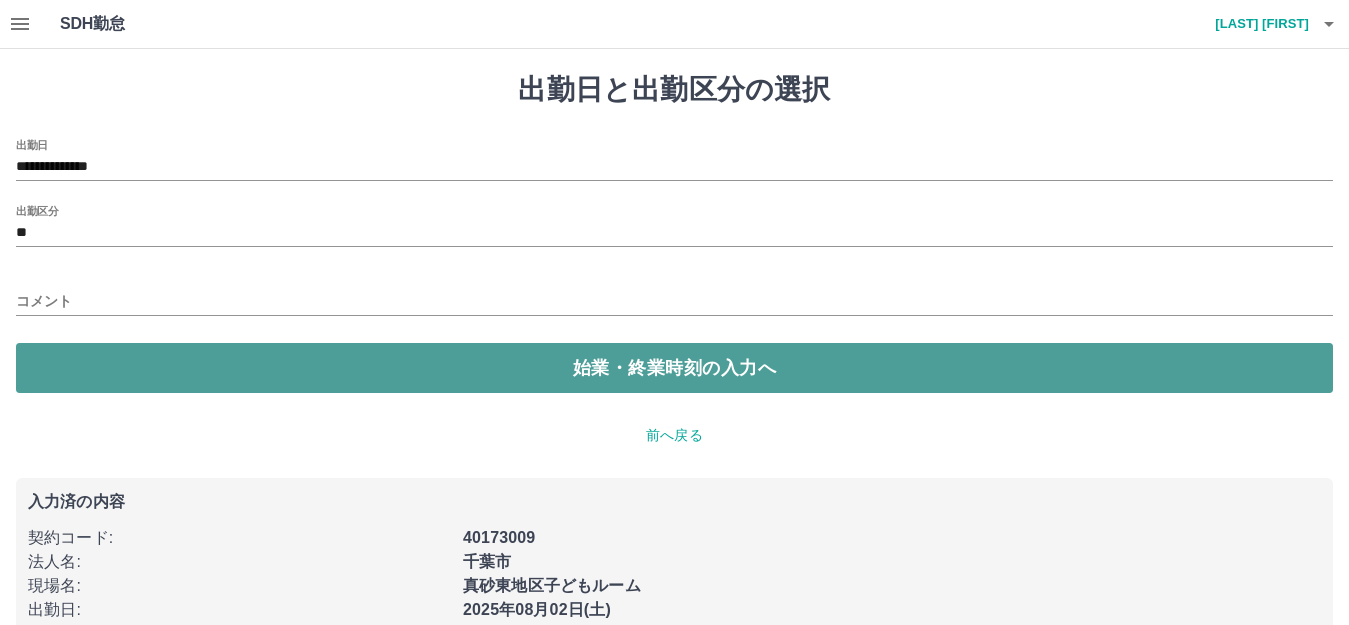 click on "始業・終業時刻の入力へ" at bounding box center [674, 368] 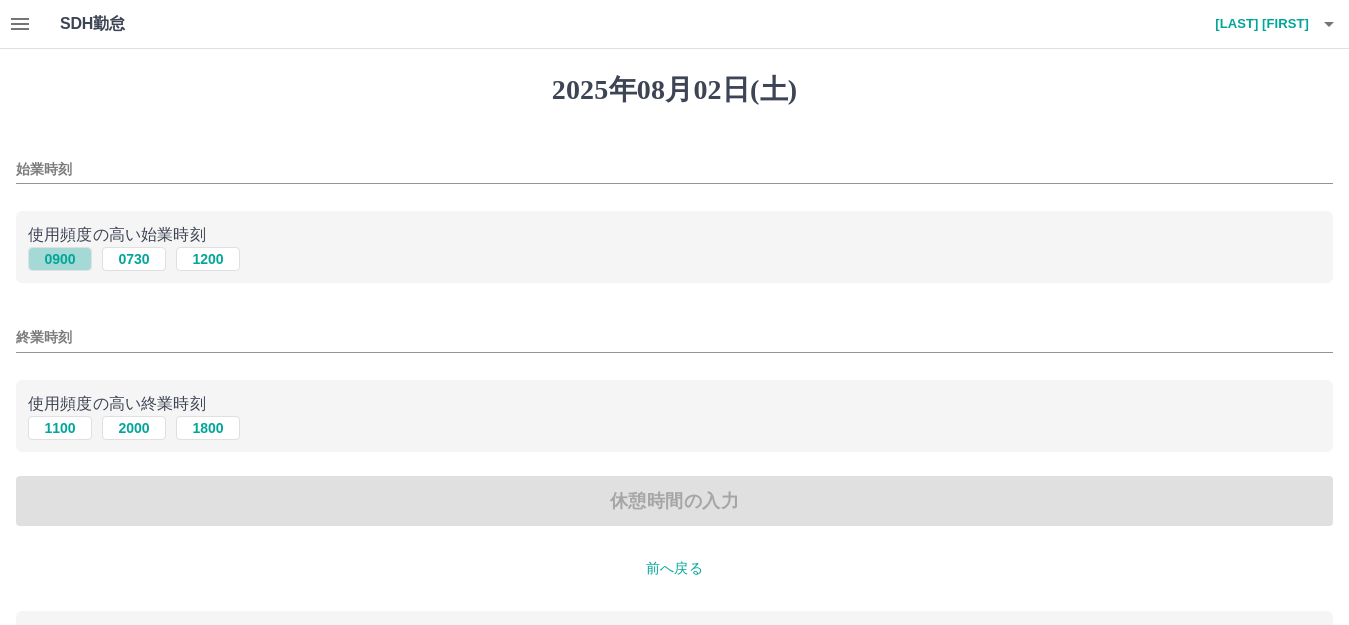 click on "0900" at bounding box center (60, 259) 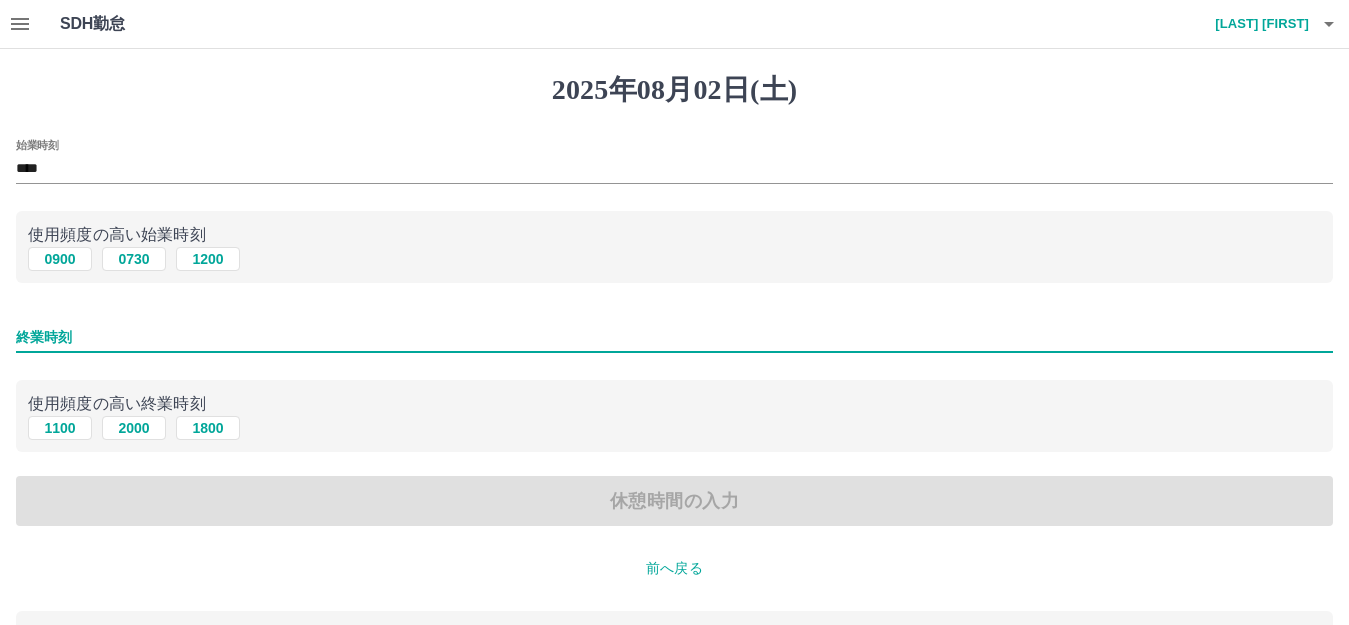 click on "終業時刻" at bounding box center (674, 337) 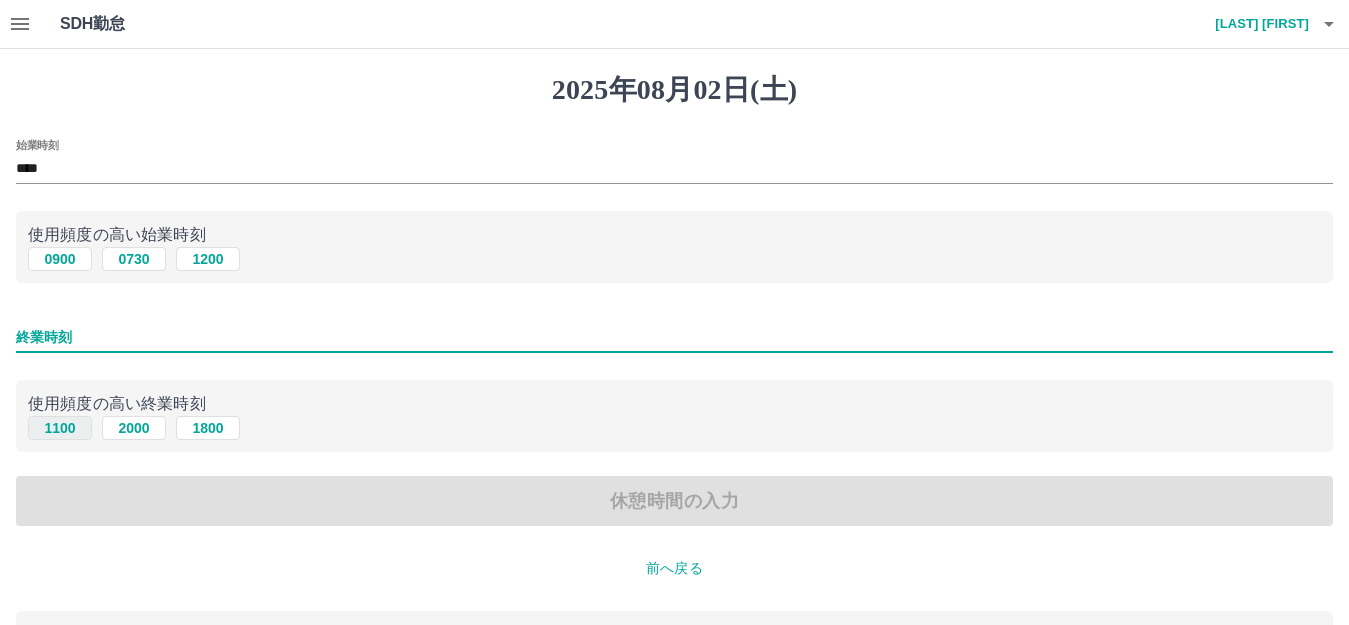 click on "1100" at bounding box center [60, 428] 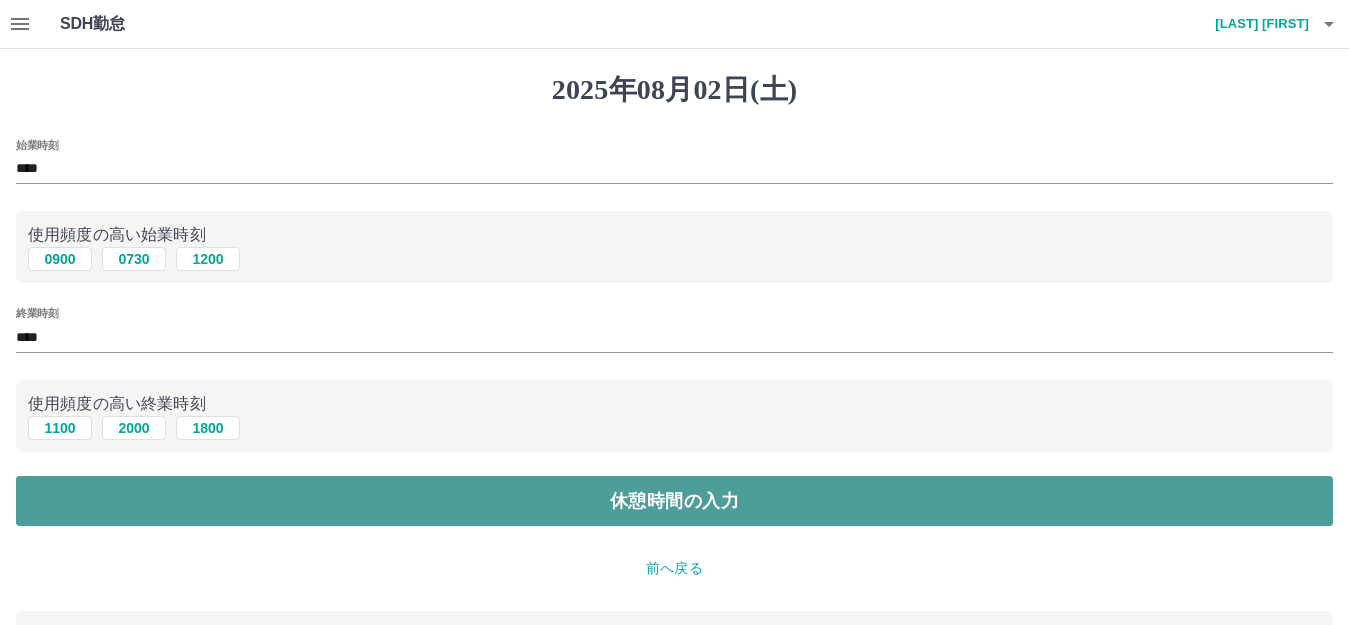 click on "休憩時間の入力" at bounding box center [674, 501] 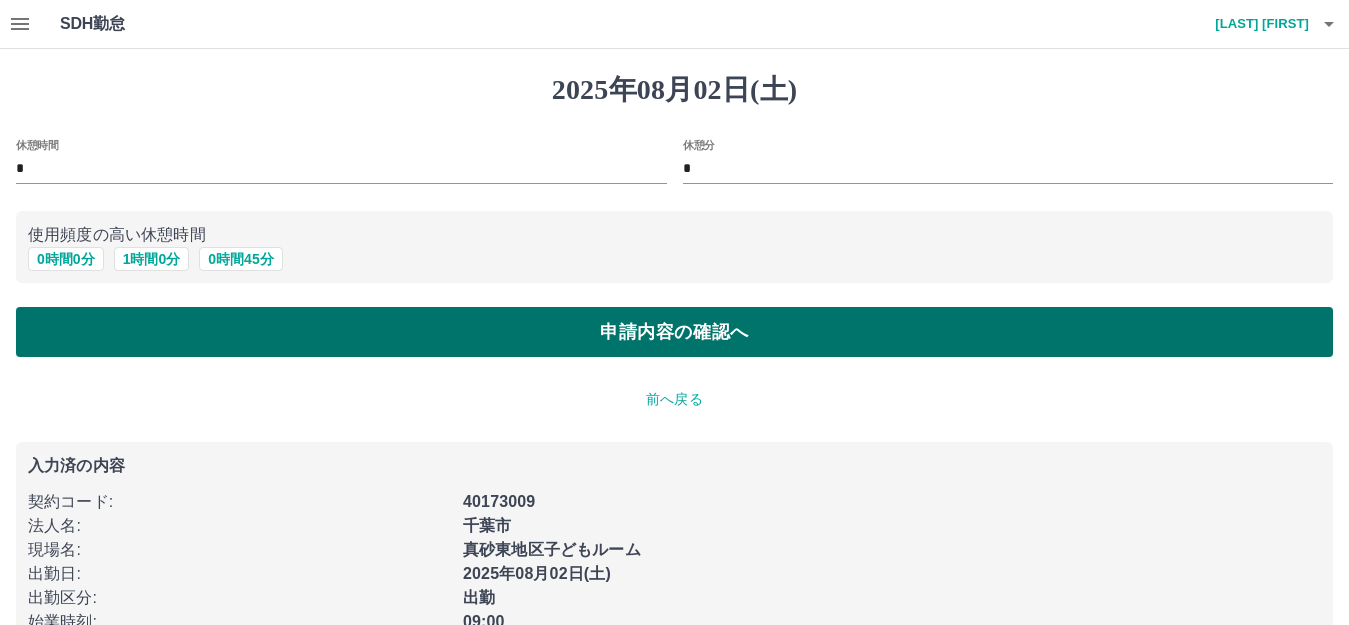 click on "申請内容の確認へ" at bounding box center (674, 332) 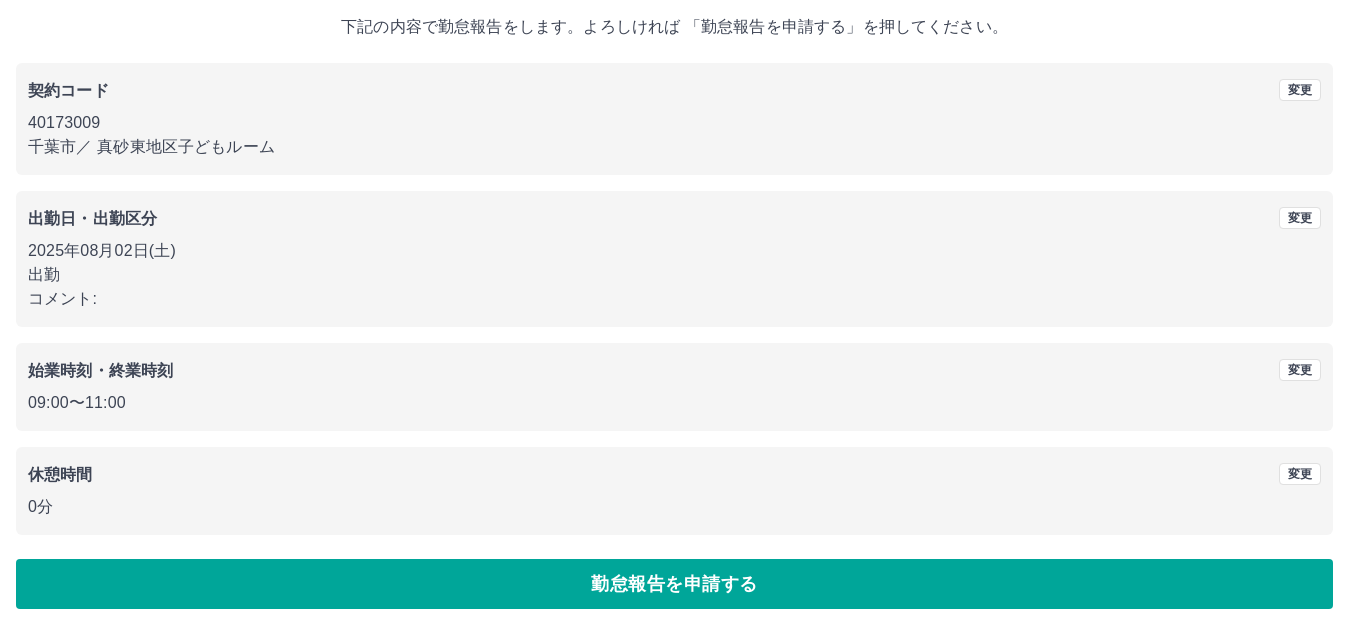 scroll, scrollTop: 124, scrollLeft: 0, axis: vertical 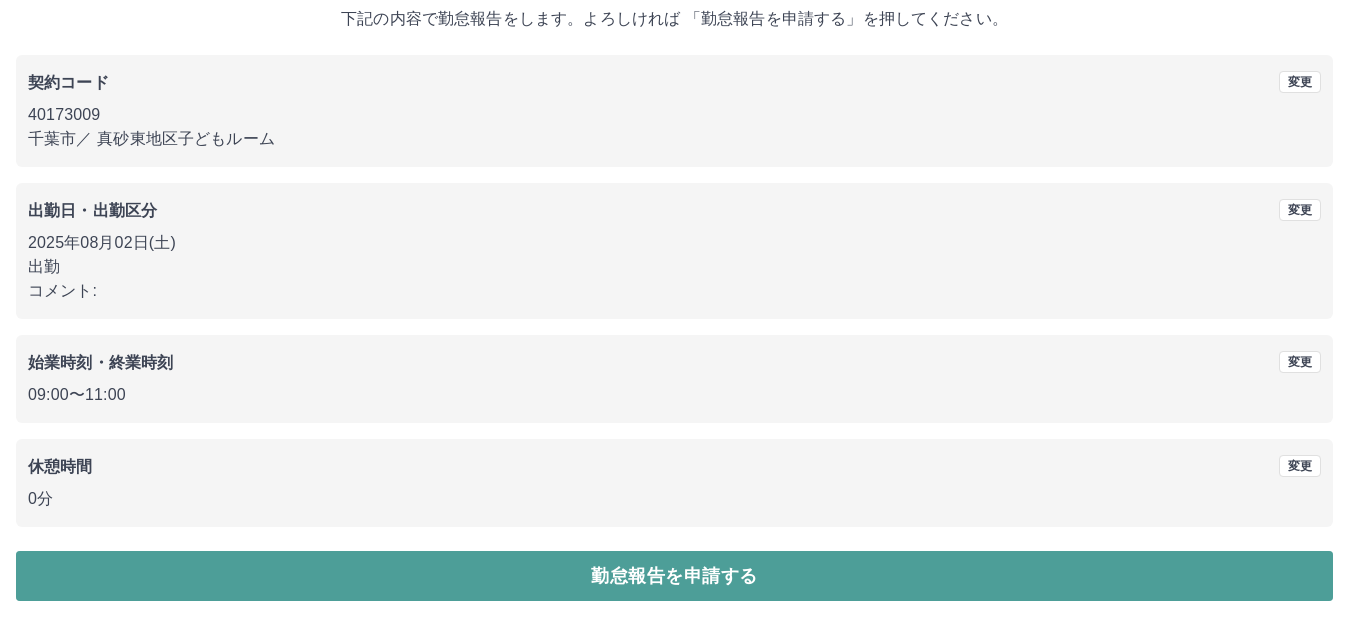click on "勤怠報告を申請する" at bounding box center (674, 576) 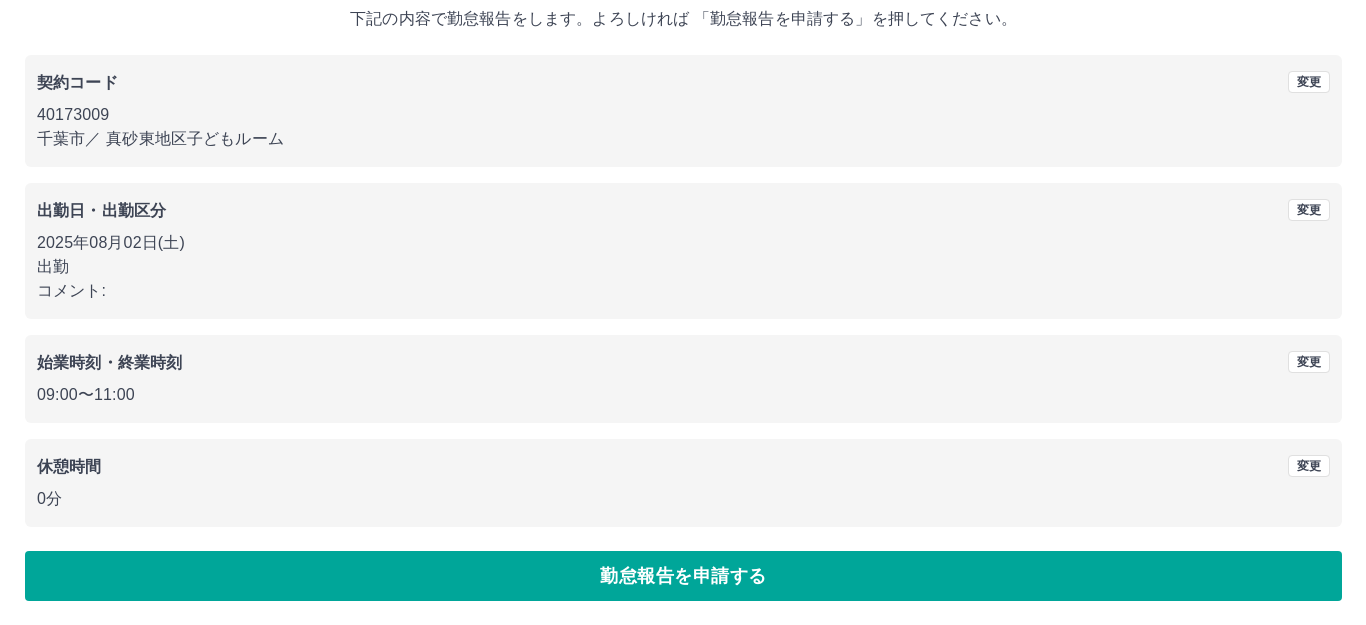 scroll, scrollTop: 0, scrollLeft: 0, axis: both 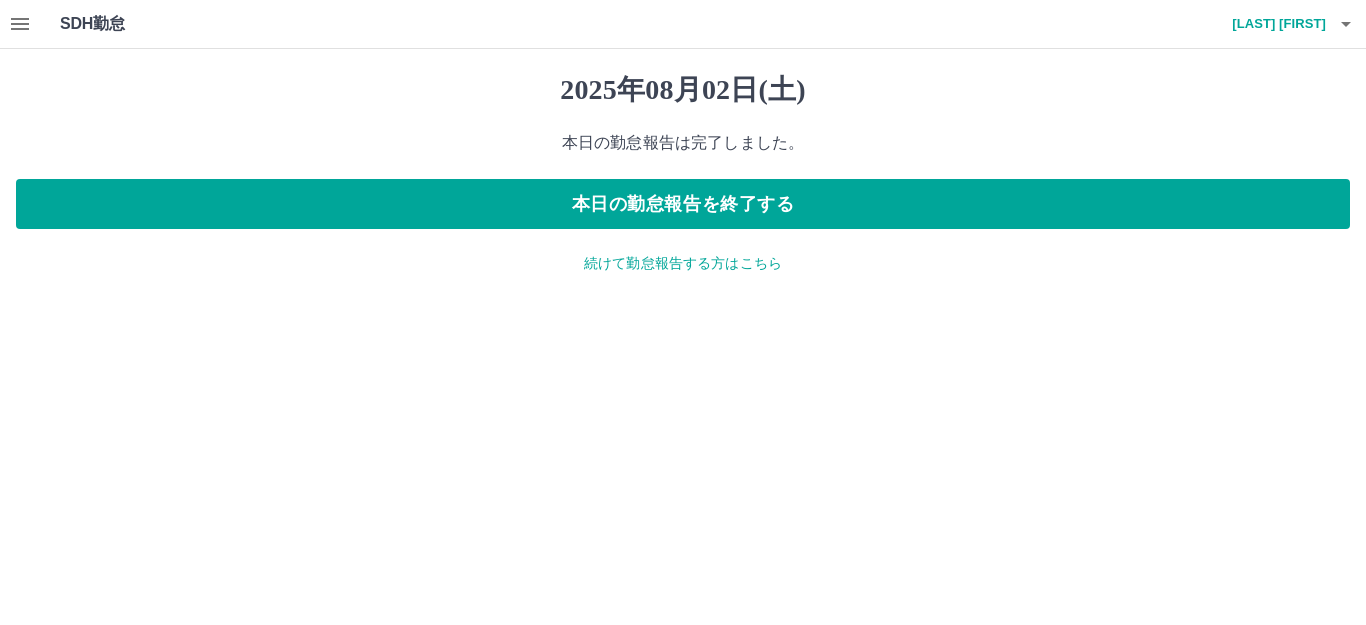 click on "続けて勤怠報告する方はこちら" at bounding box center [683, 263] 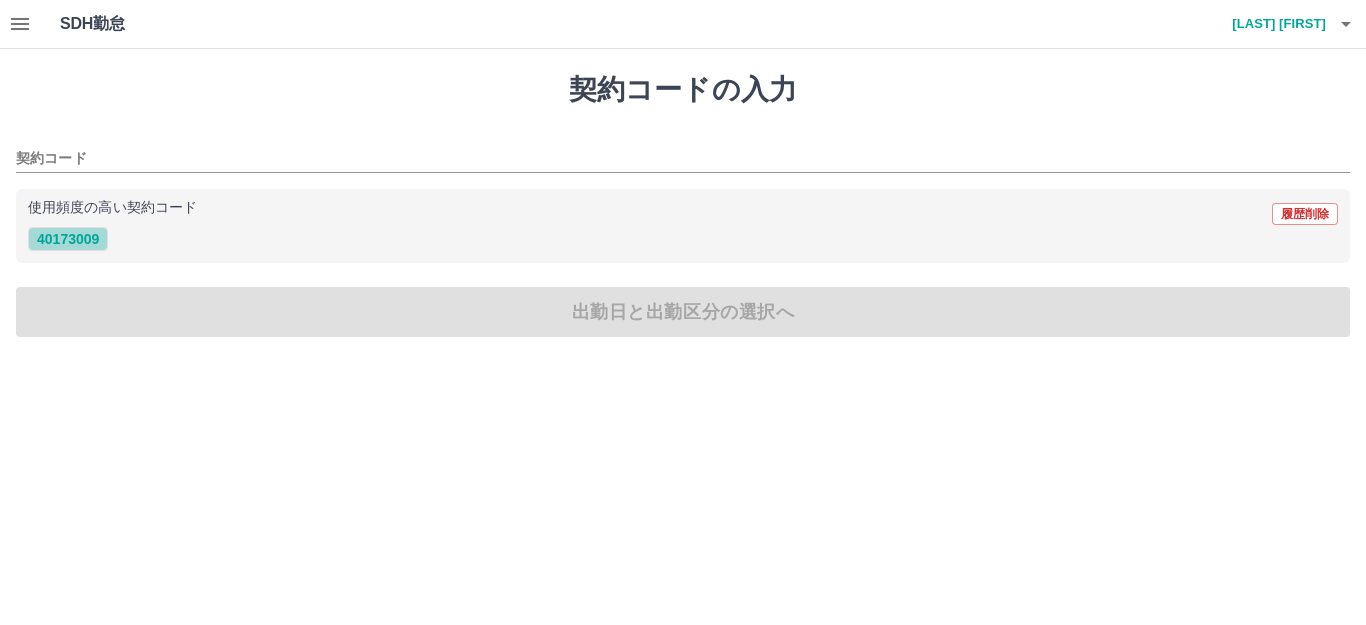 click on "40173009" at bounding box center (68, 239) 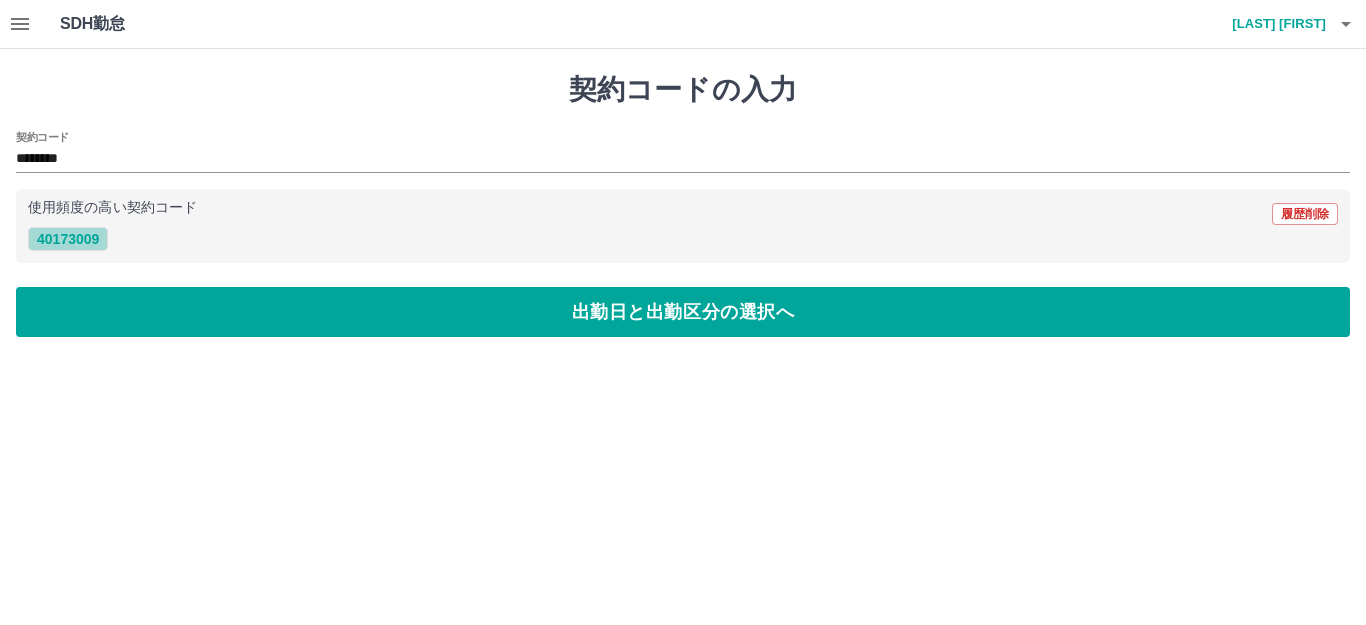 click on "40173009" at bounding box center (68, 239) 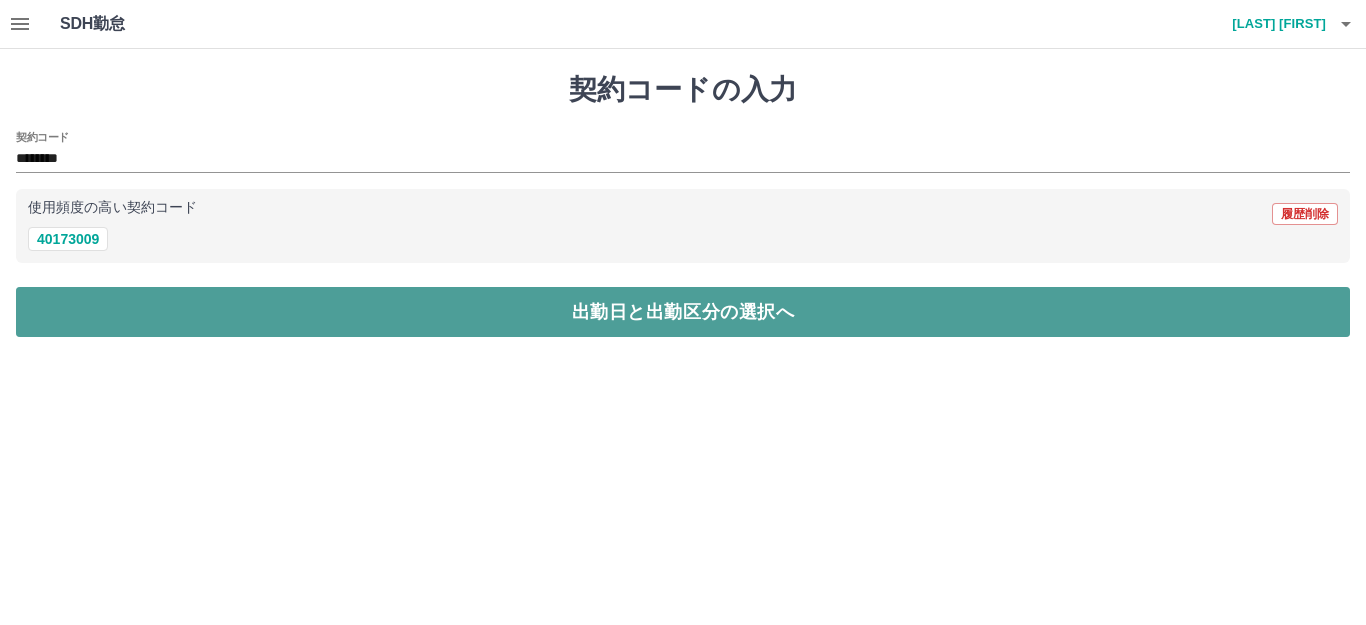click on "出勤日と出勤区分の選択へ" at bounding box center (683, 312) 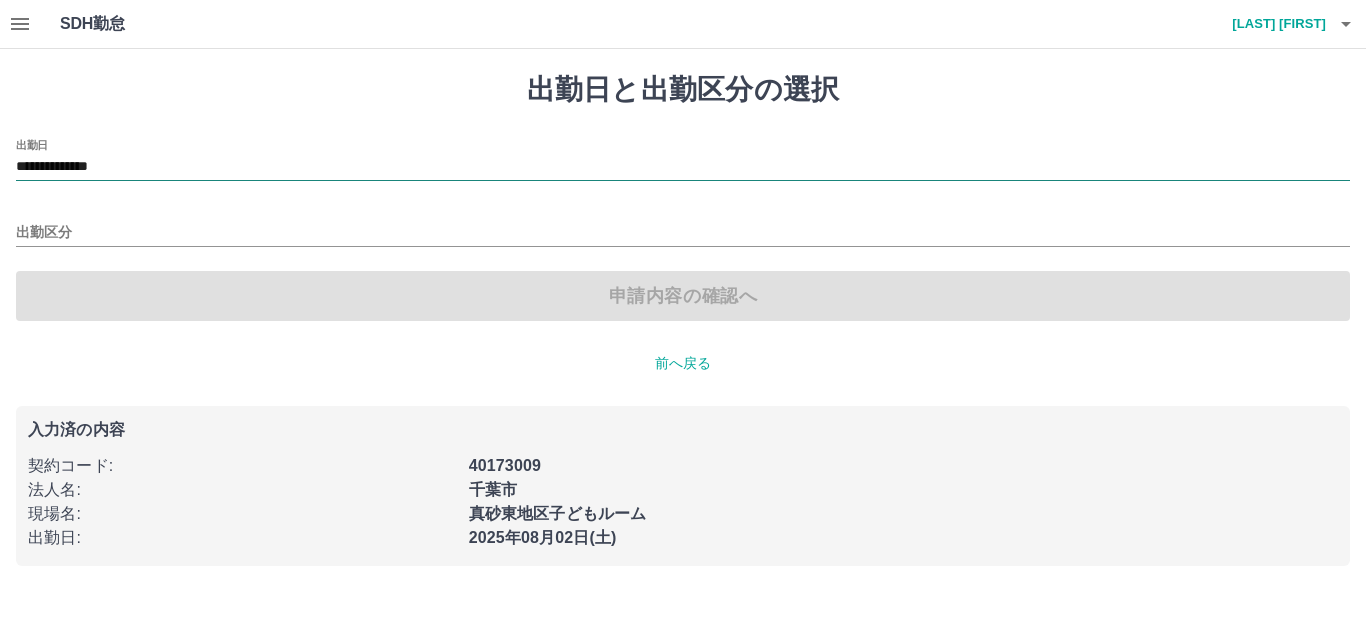 click on "**********" at bounding box center (683, 167) 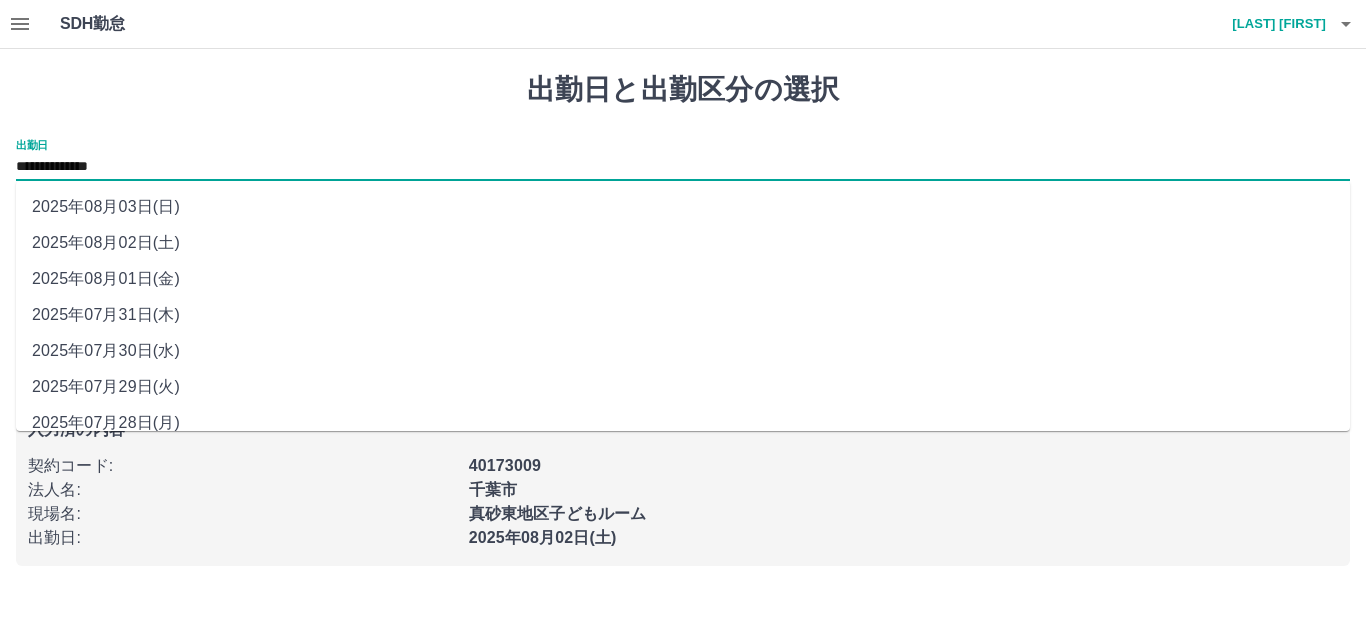 click on "2025年08月03日(日)" at bounding box center [683, 207] 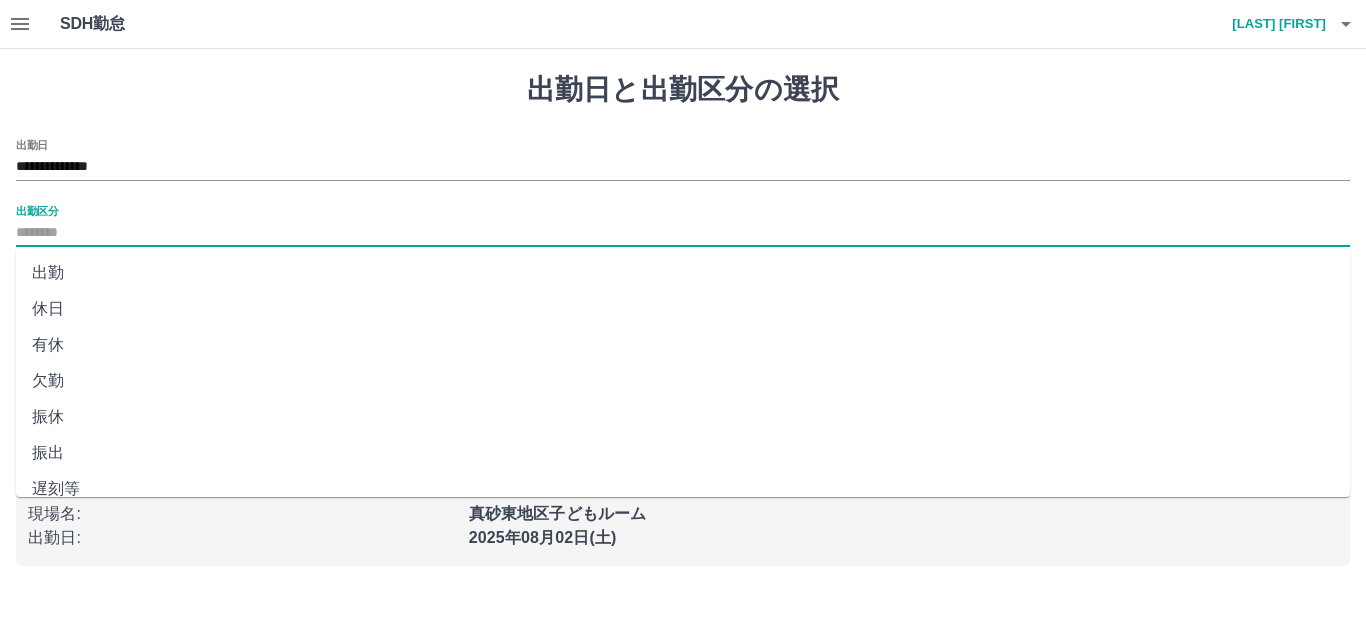 click on "出勤区分" at bounding box center [683, 233] 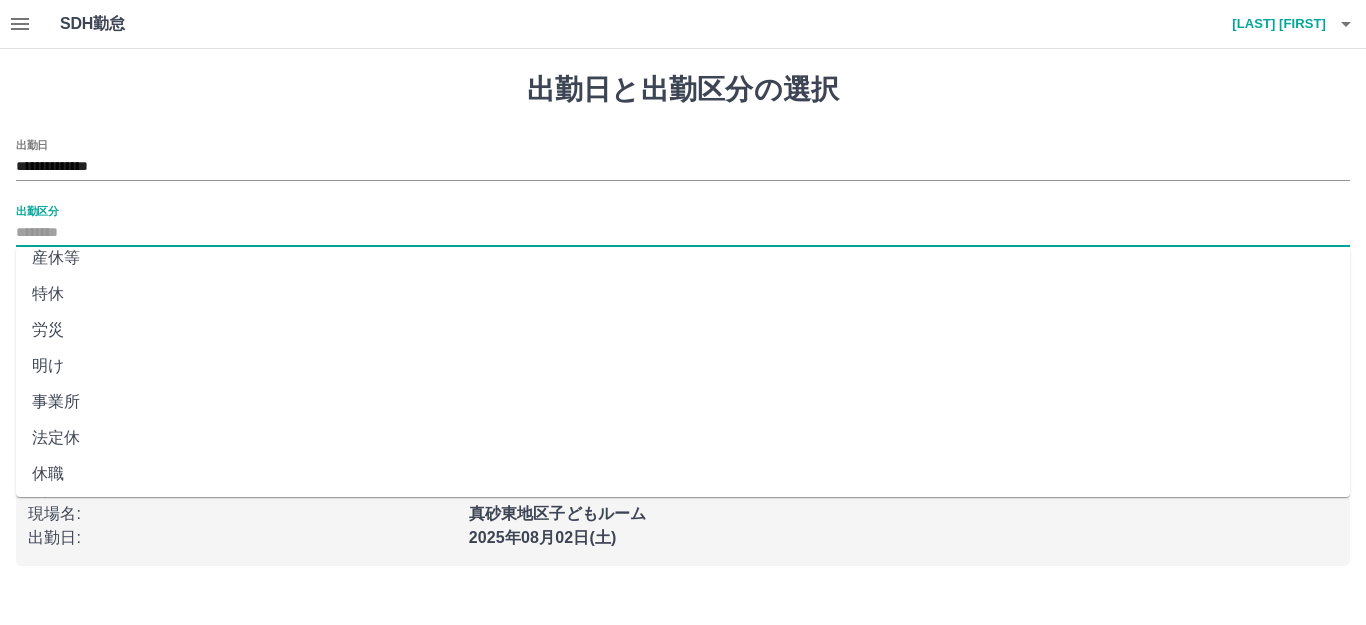 scroll, scrollTop: 414, scrollLeft: 0, axis: vertical 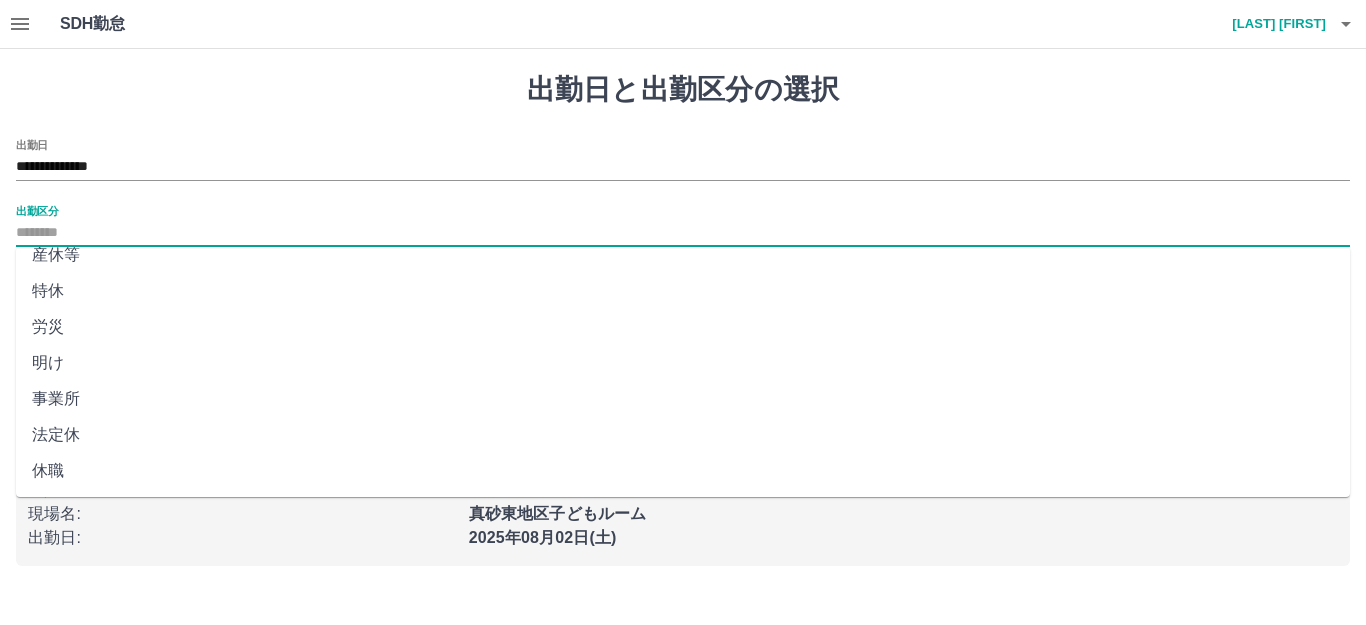click on "法定休" at bounding box center [683, 435] 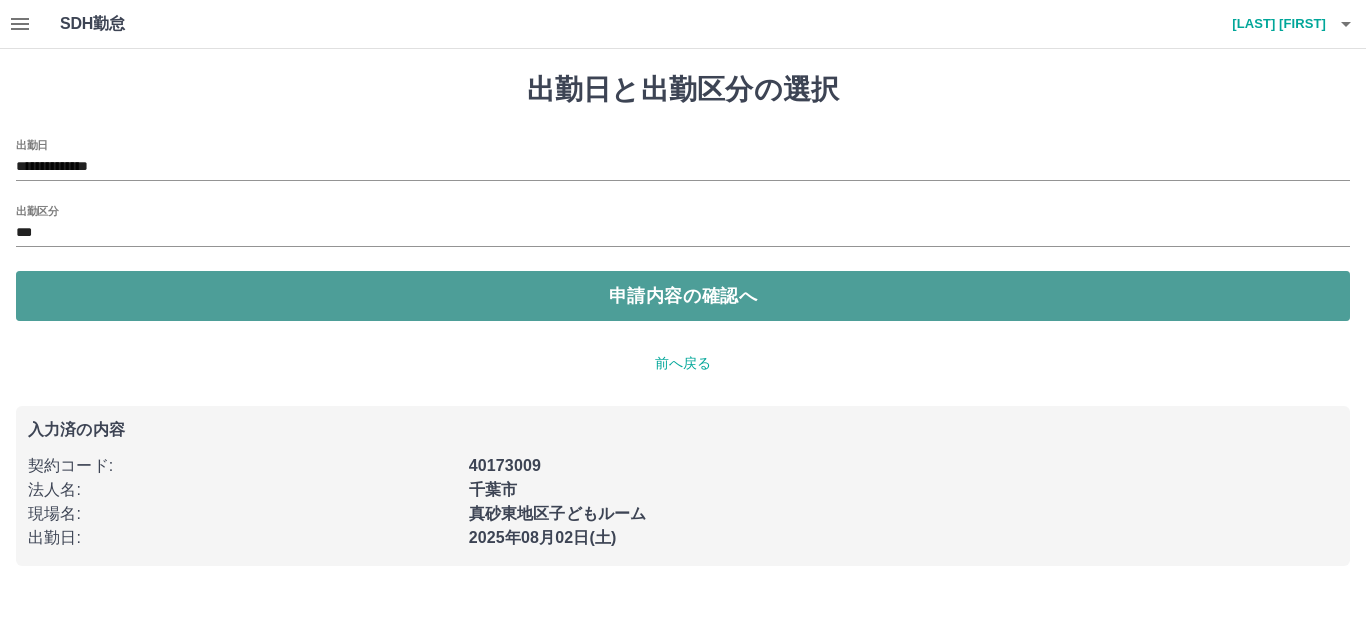 click on "申請内容の確認へ" at bounding box center (683, 296) 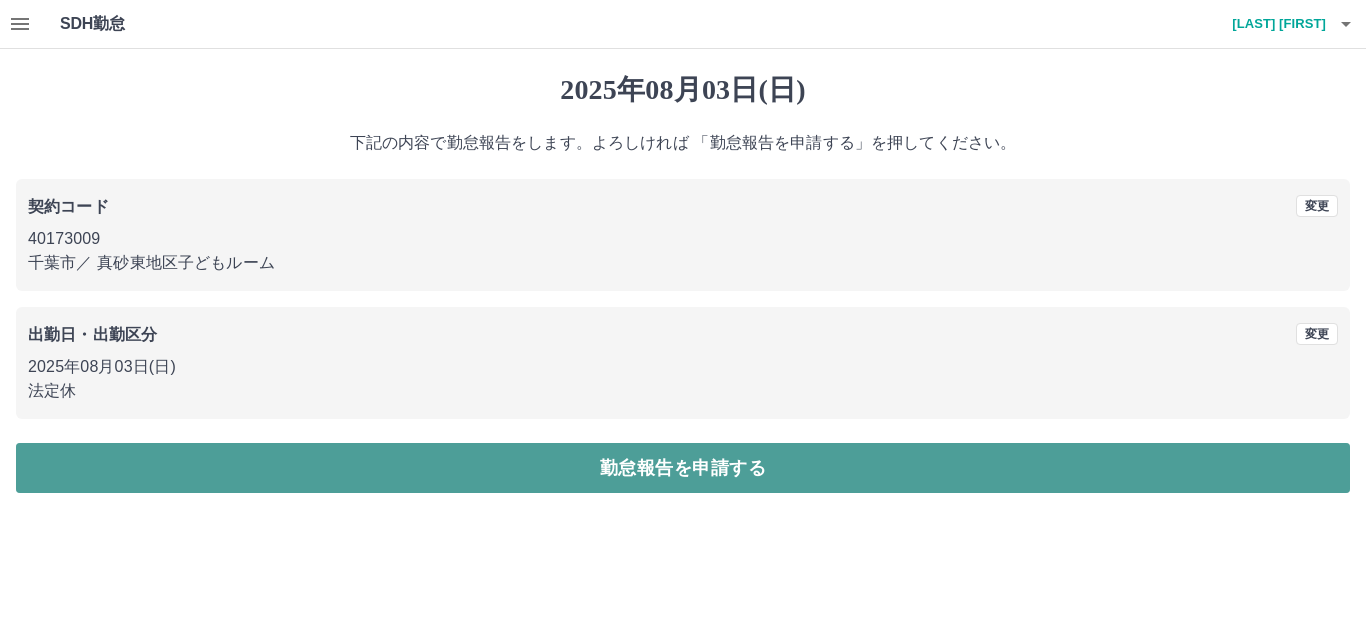 click on "勤怠報告を申請する" at bounding box center (683, 468) 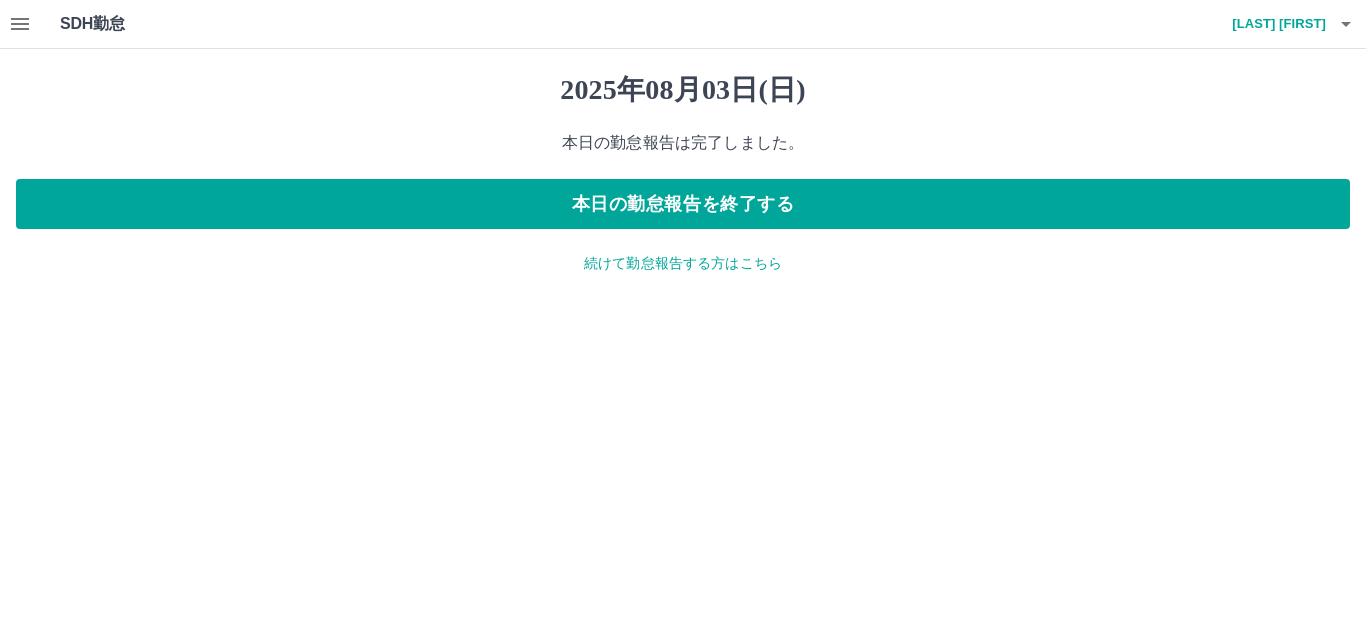 click on "続けて勤怠報告する方はこちら" at bounding box center (683, 263) 